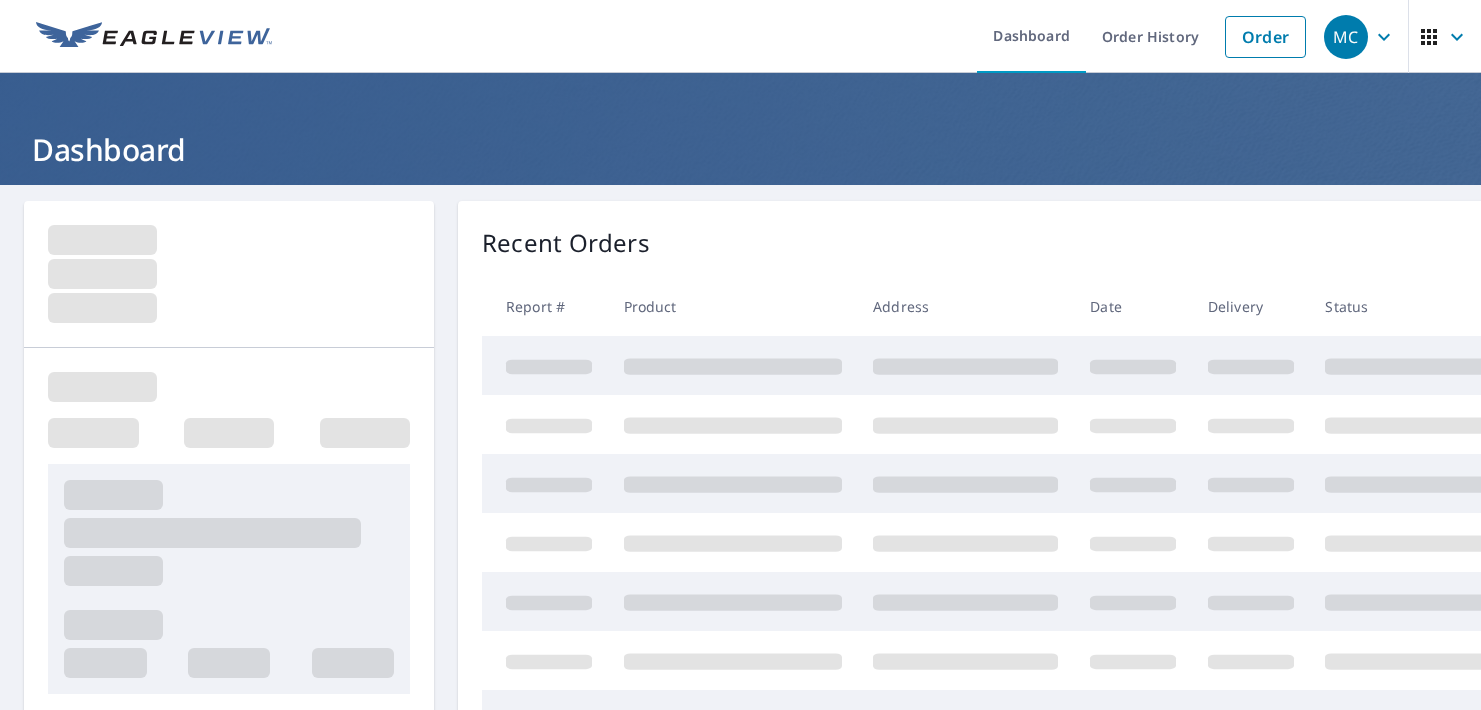 scroll, scrollTop: 0, scrollLeft: 0, axis: both 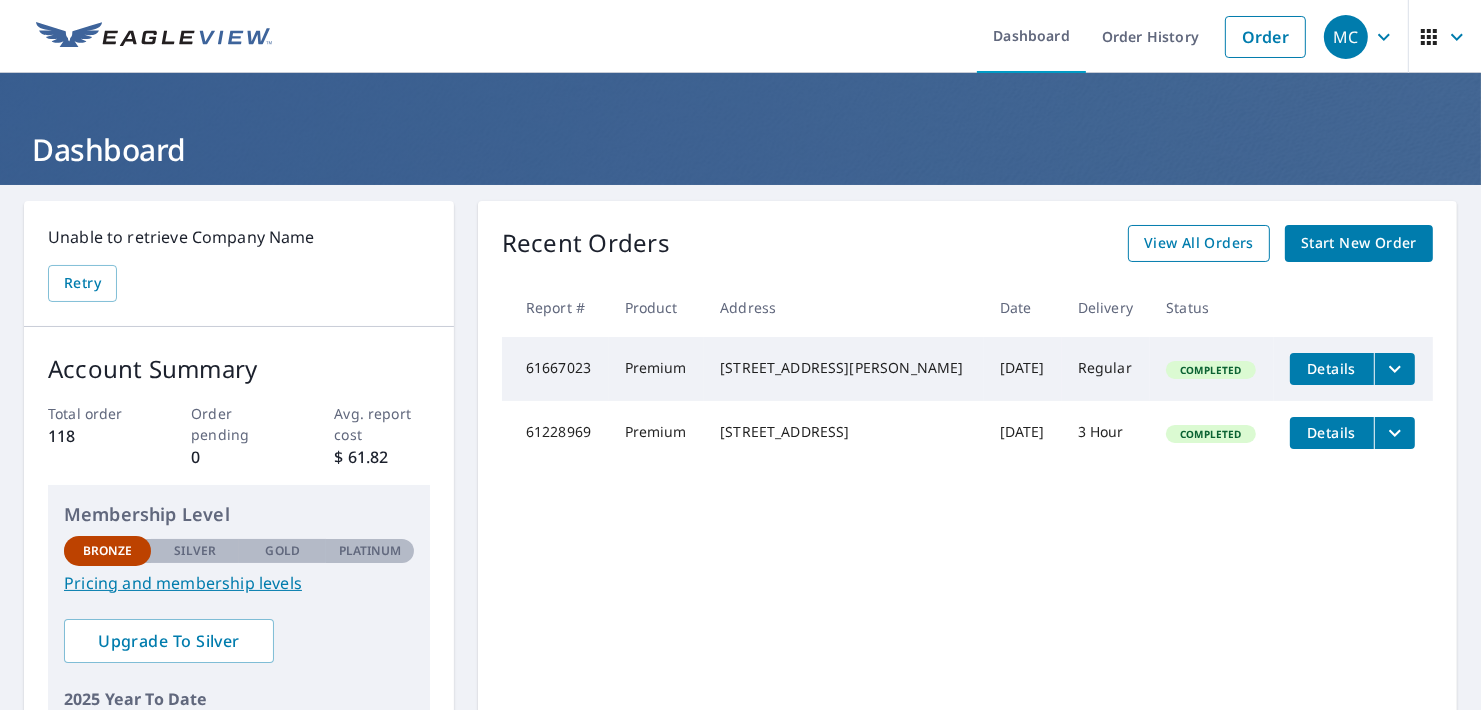 click on "View All Orders" at bounding box center (1199, 243) 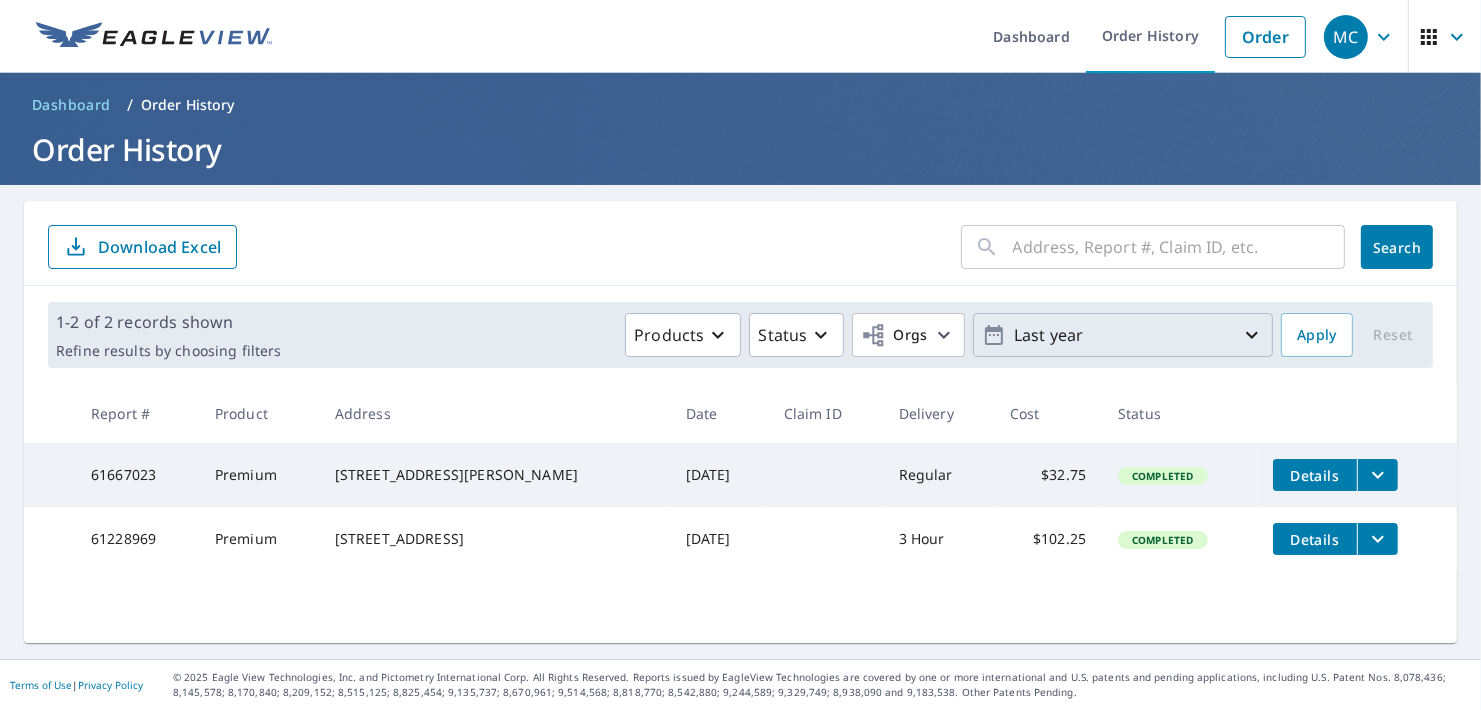 click on "Last year" at bounding box center (1123, 335) 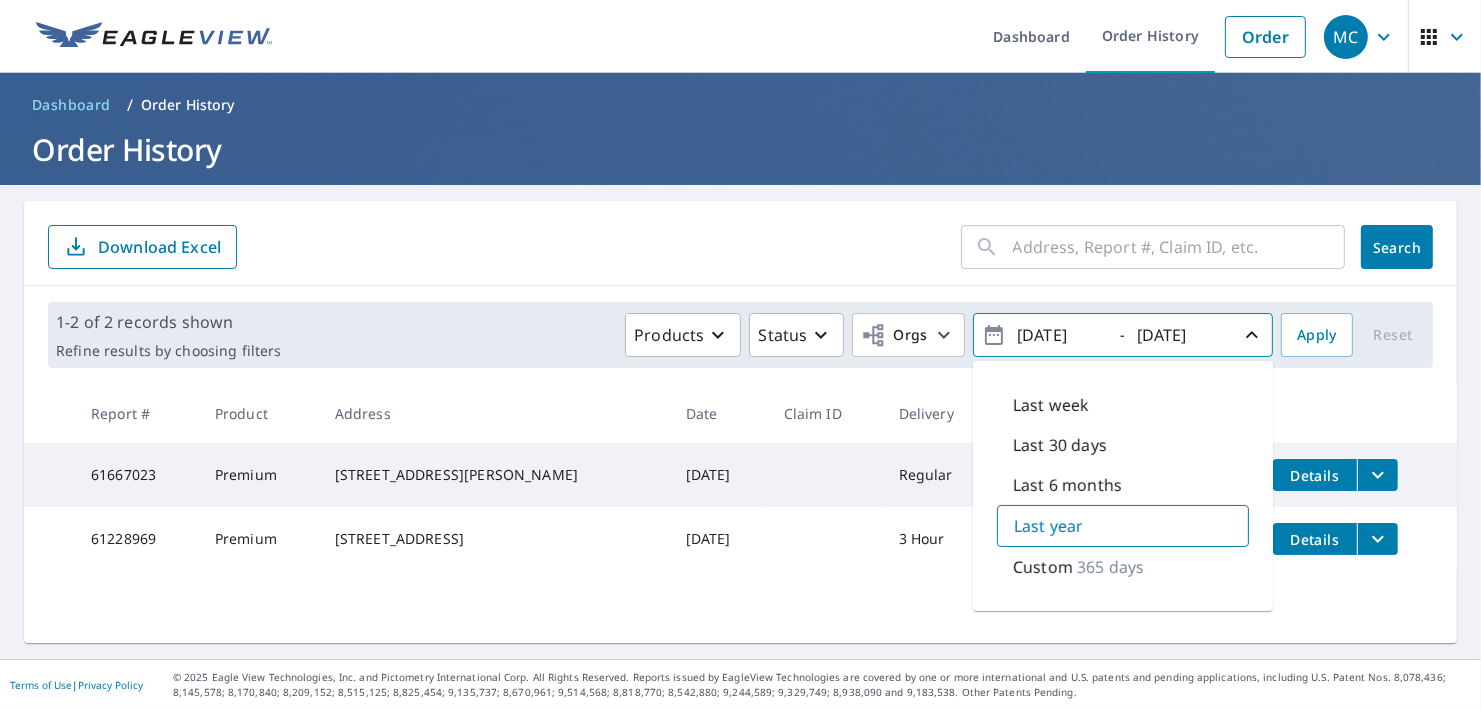 drag, startPoint x: 1317, startPoint y: 396, endPoint x: 1300, endPoint y: 400, distance: 17.464249 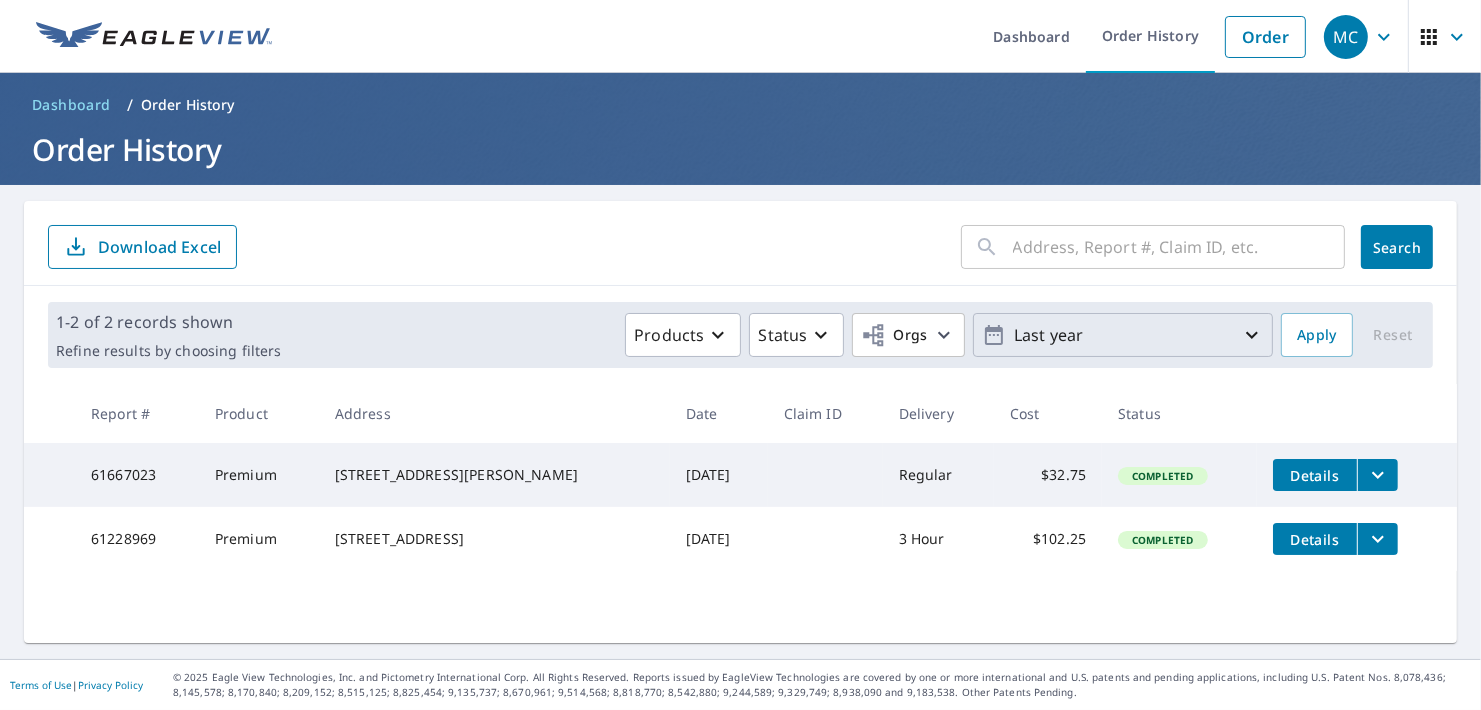 click at bounding box center (1179, 247) 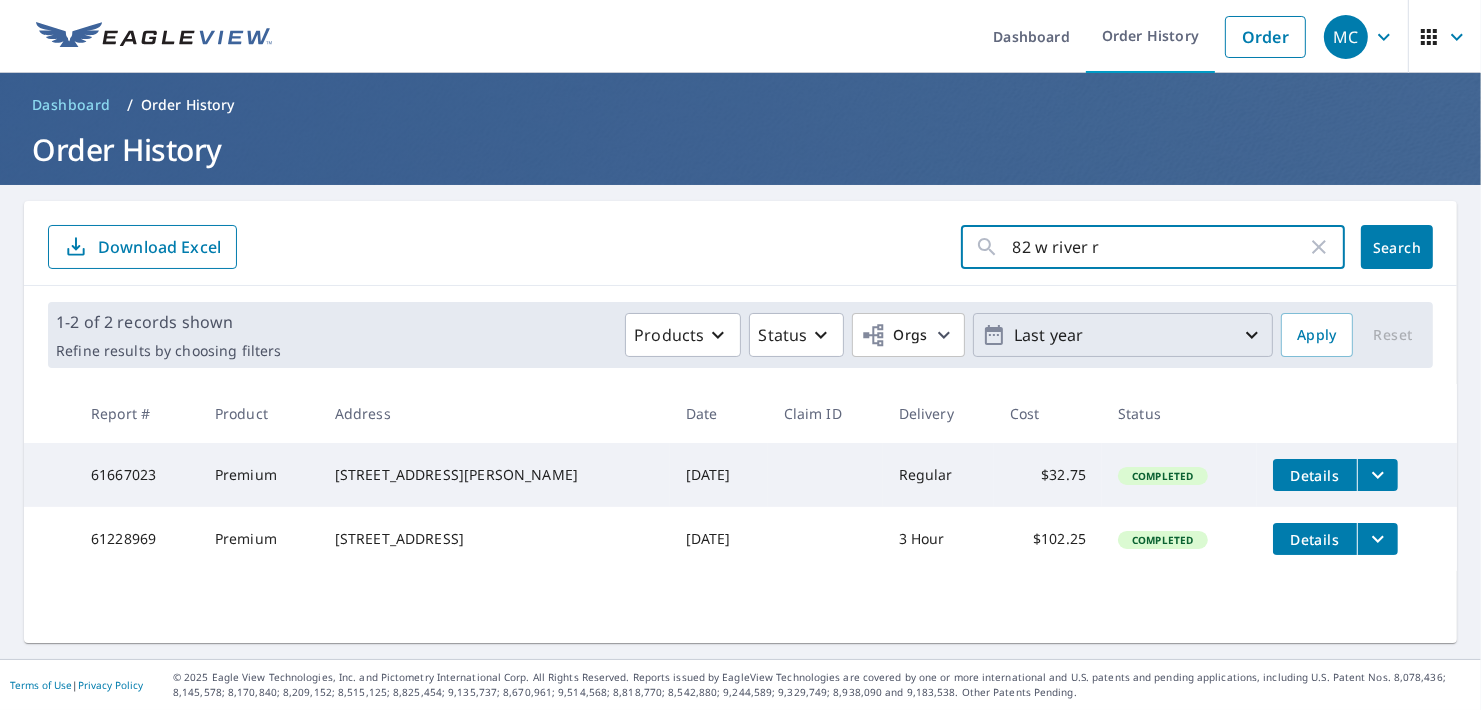 type on "[STREET_ADDRESS]" 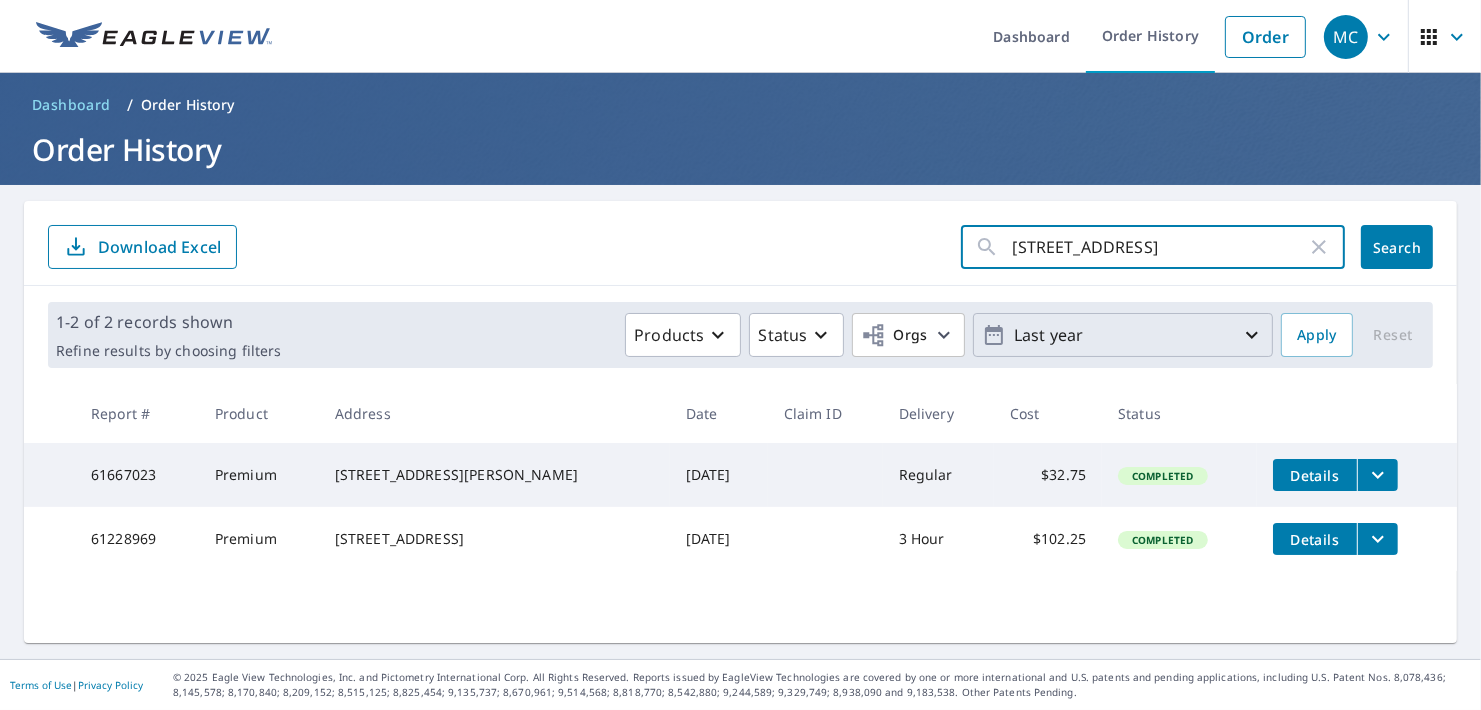 click on "Search" 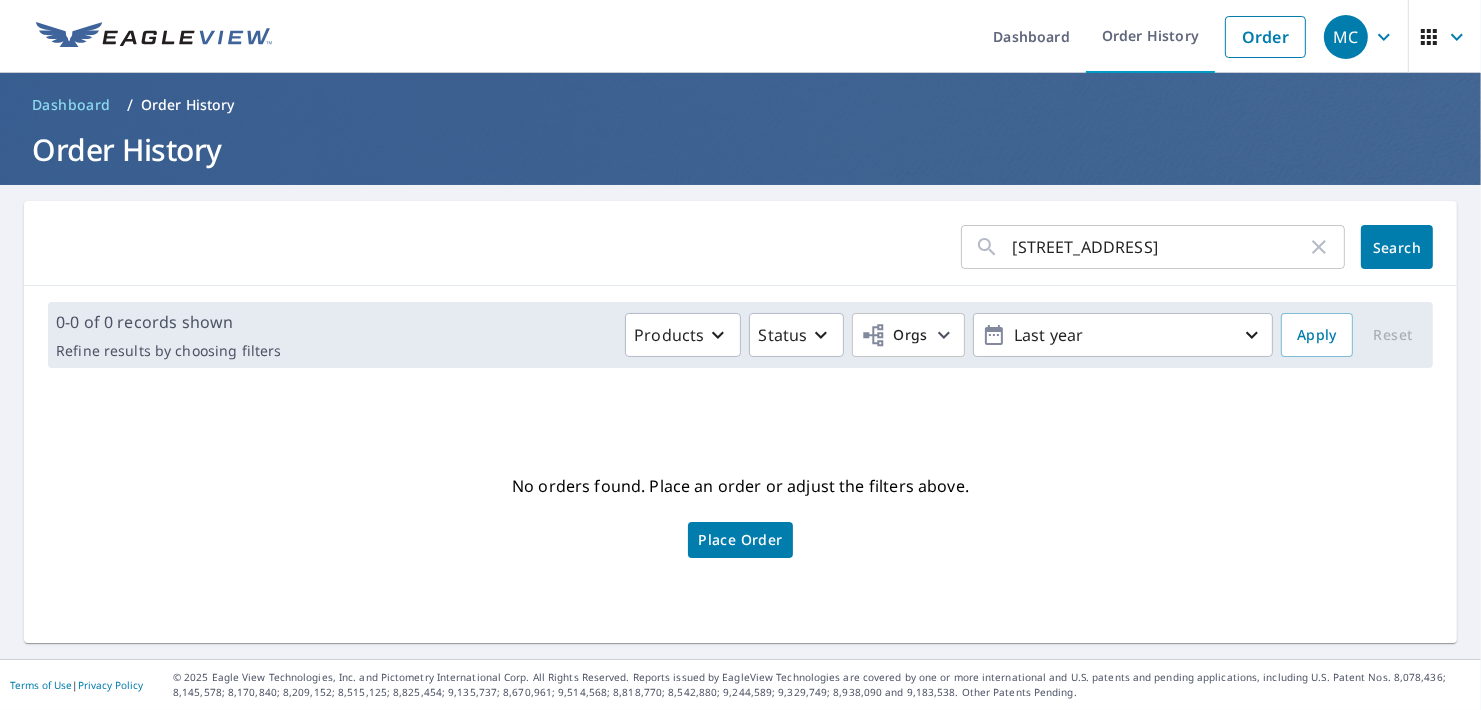 click on "[STREET_ADDRESS]" at bounding box center [1160, 247] 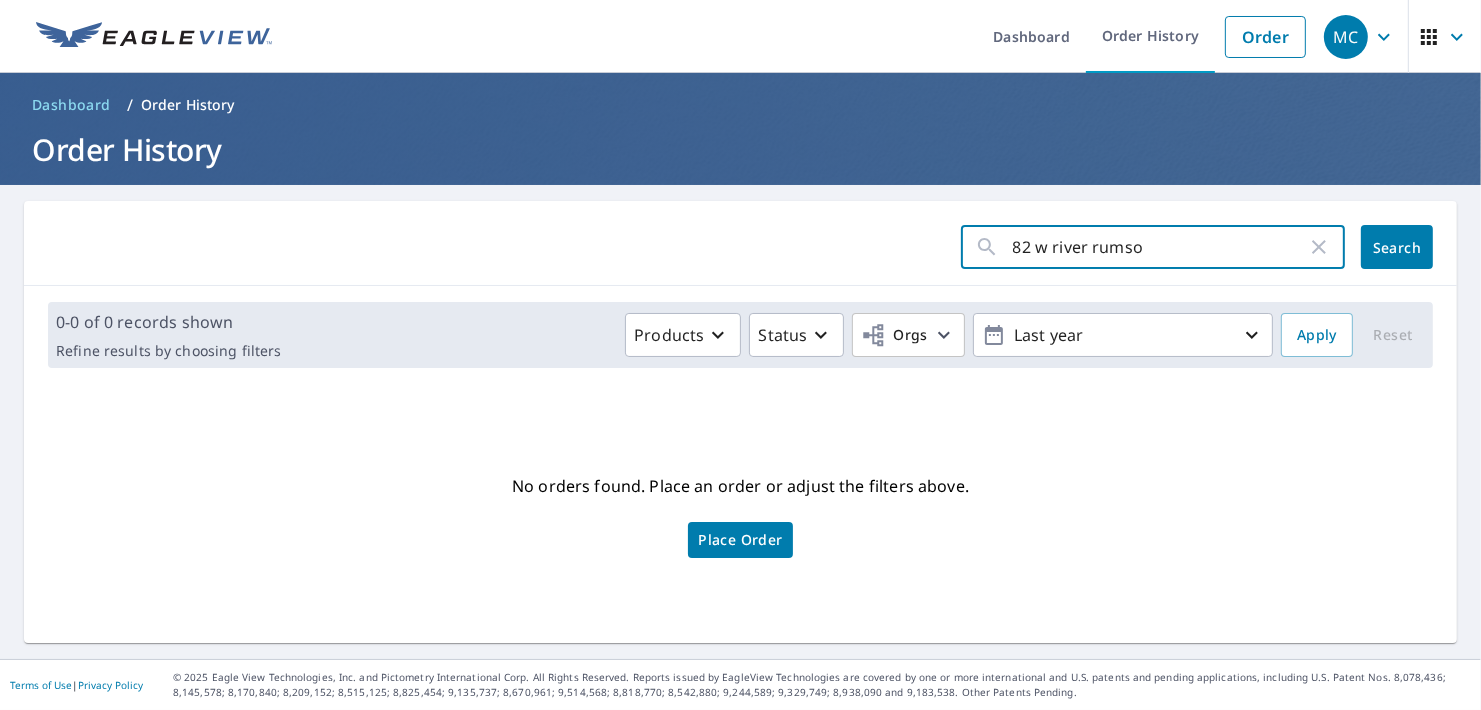 type on "82 w river rumson" 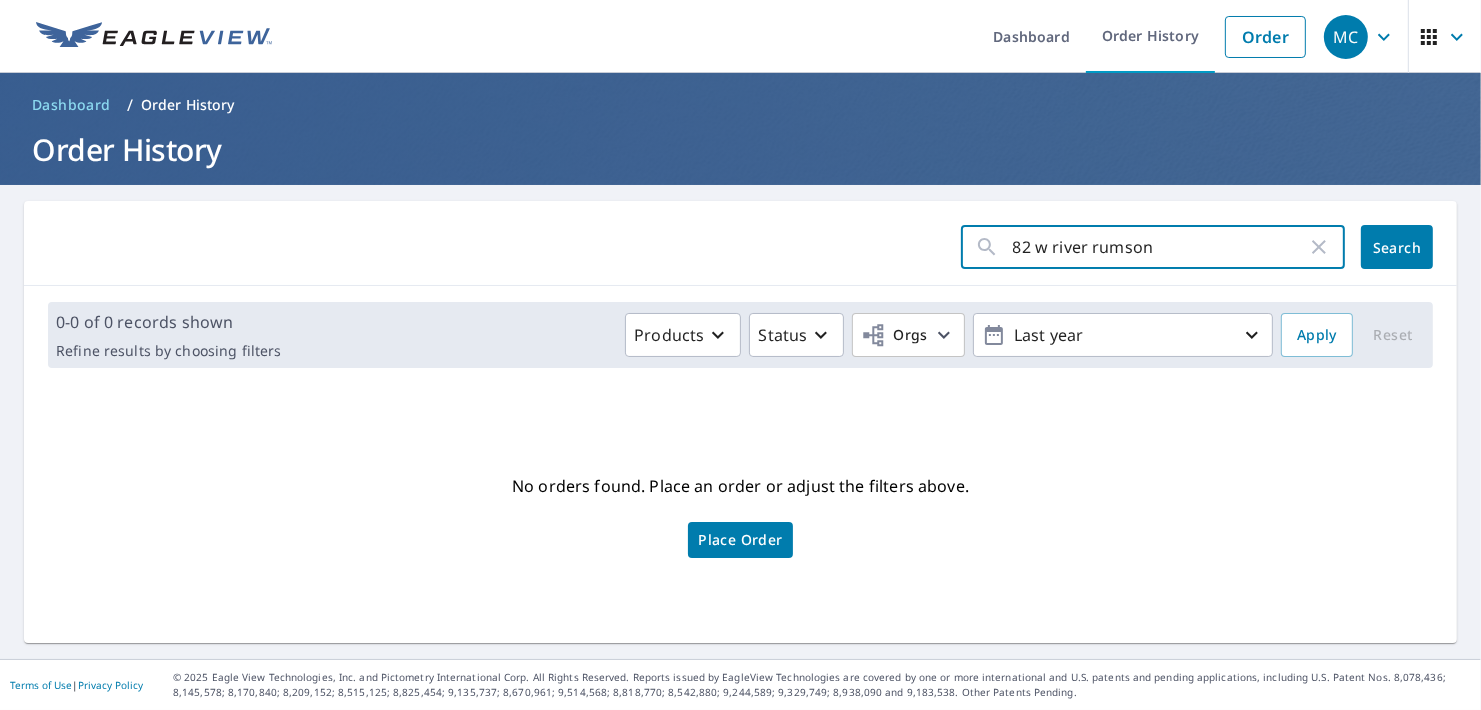 click on "Search" 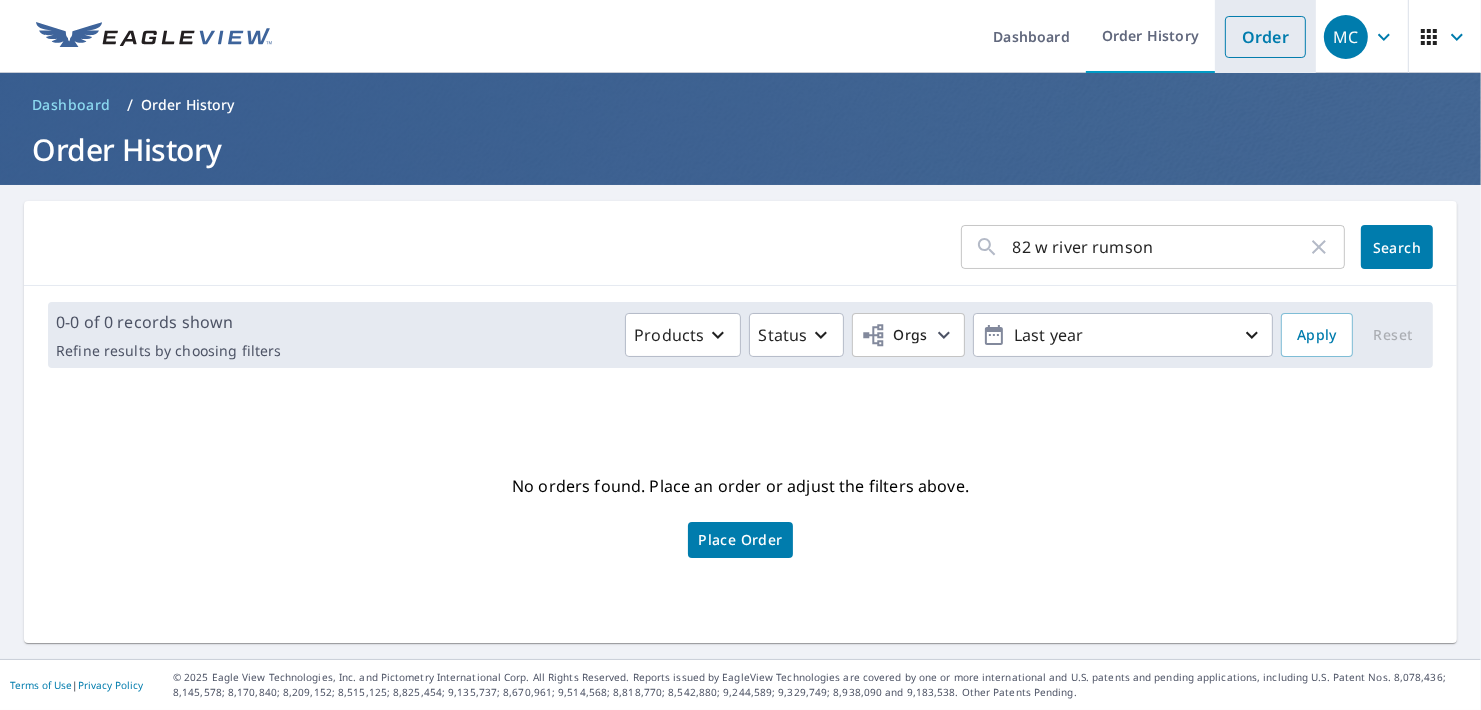 click on "Order" at bounding box center [1265, 37] 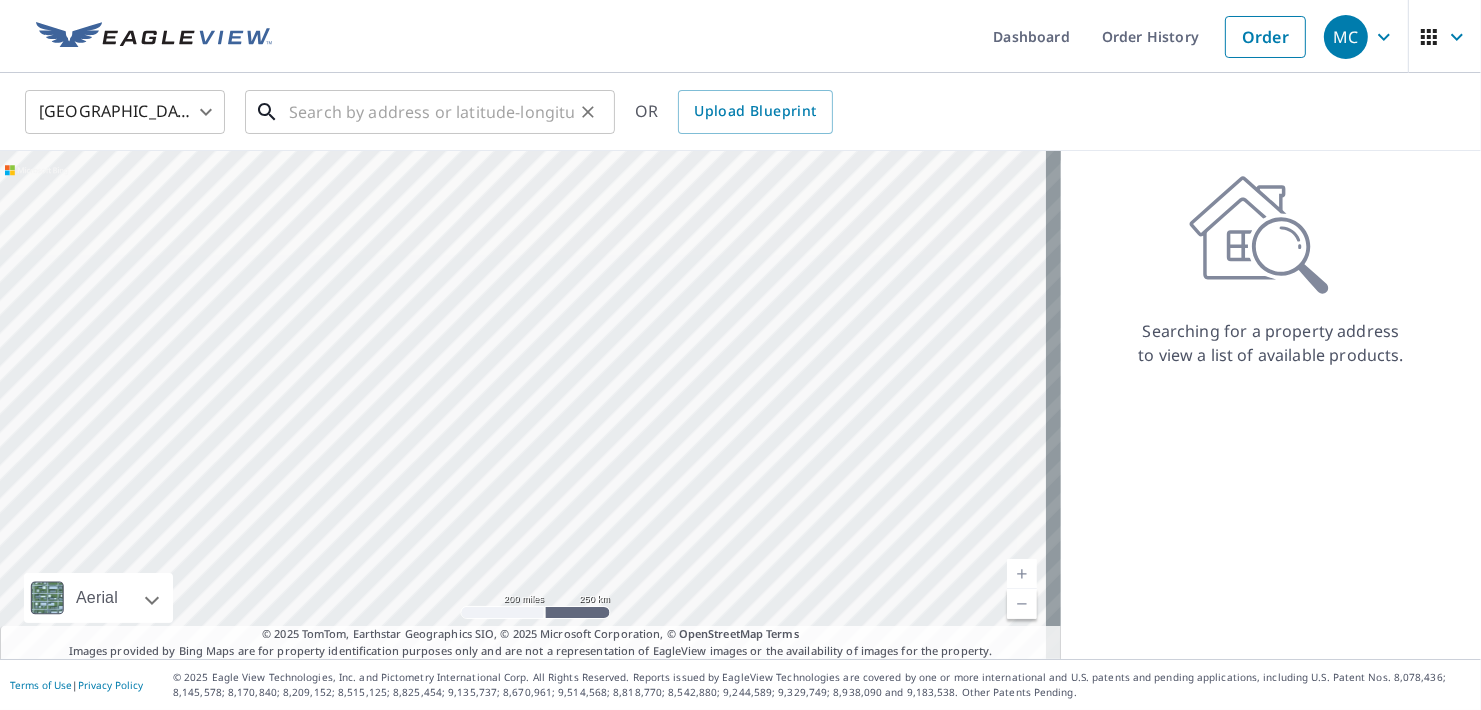 click at bounding box center (431, 112) 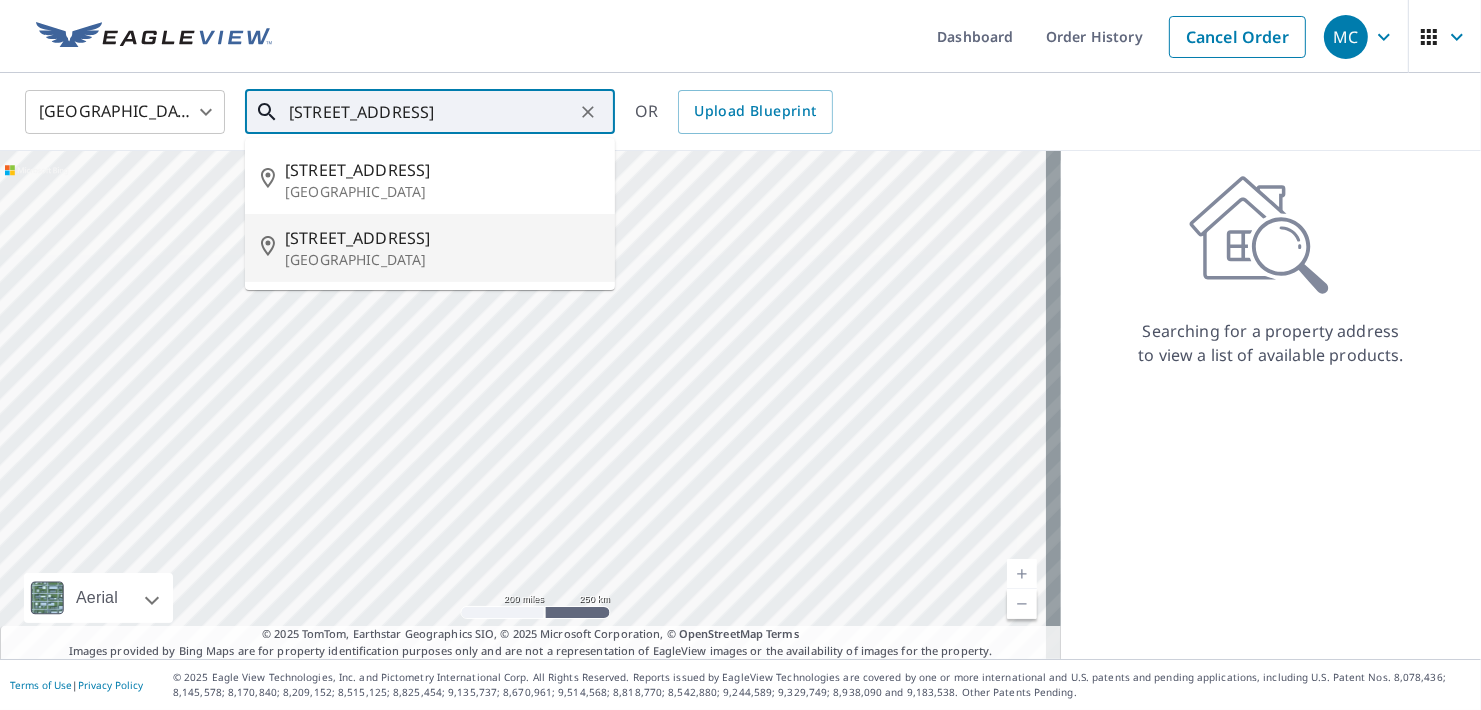 click on "[STREET_ADDRESS]" at bounding box center [442, 238] 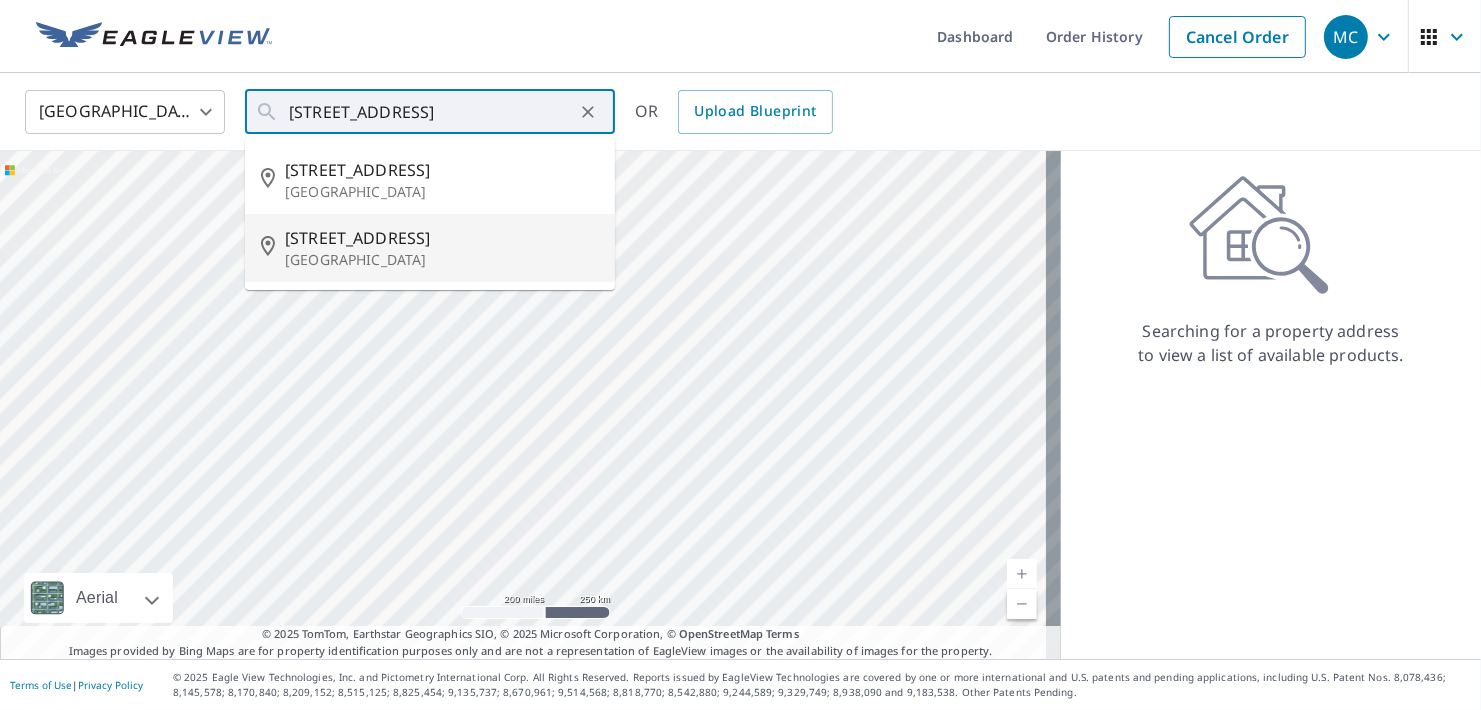 type on "[STREET_ADDRESS]" 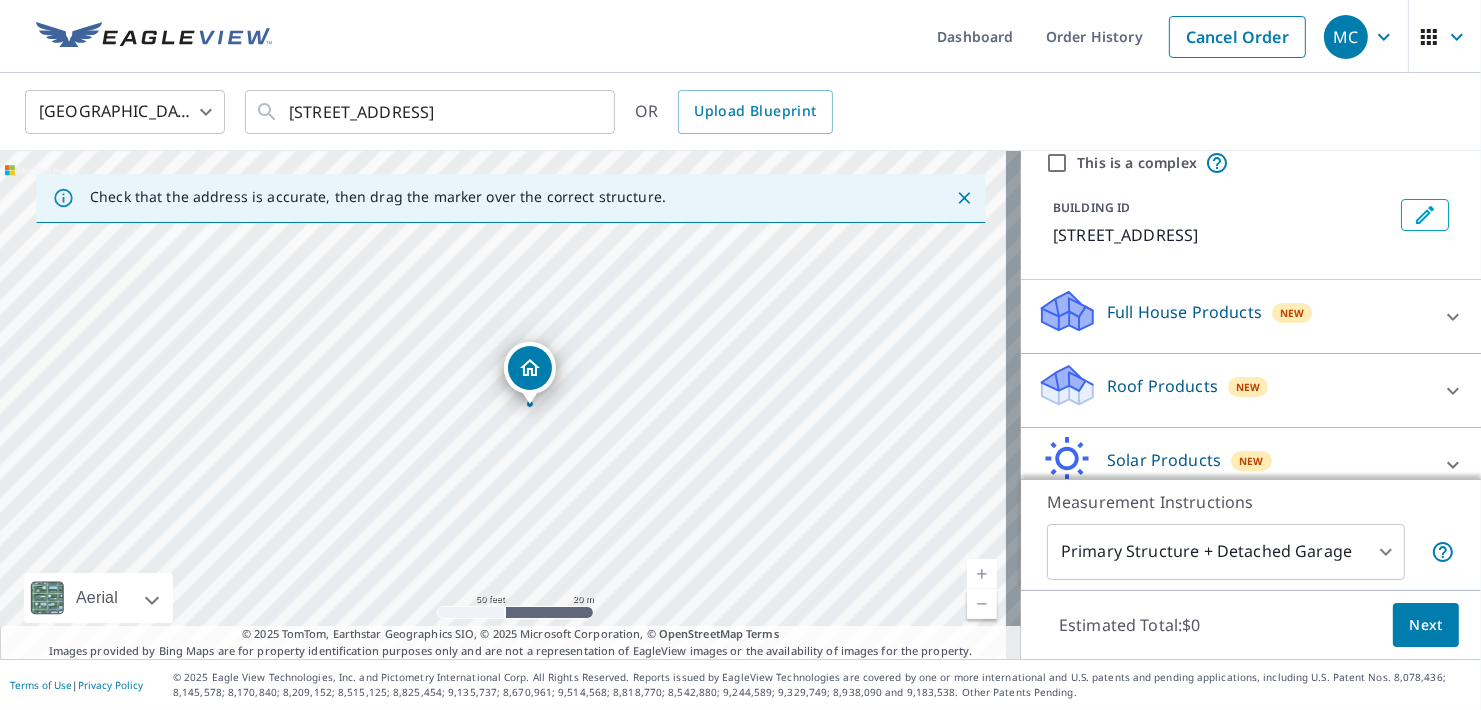 scroll, scrollTop: 84, scrollLeft: 0, axis: vertical 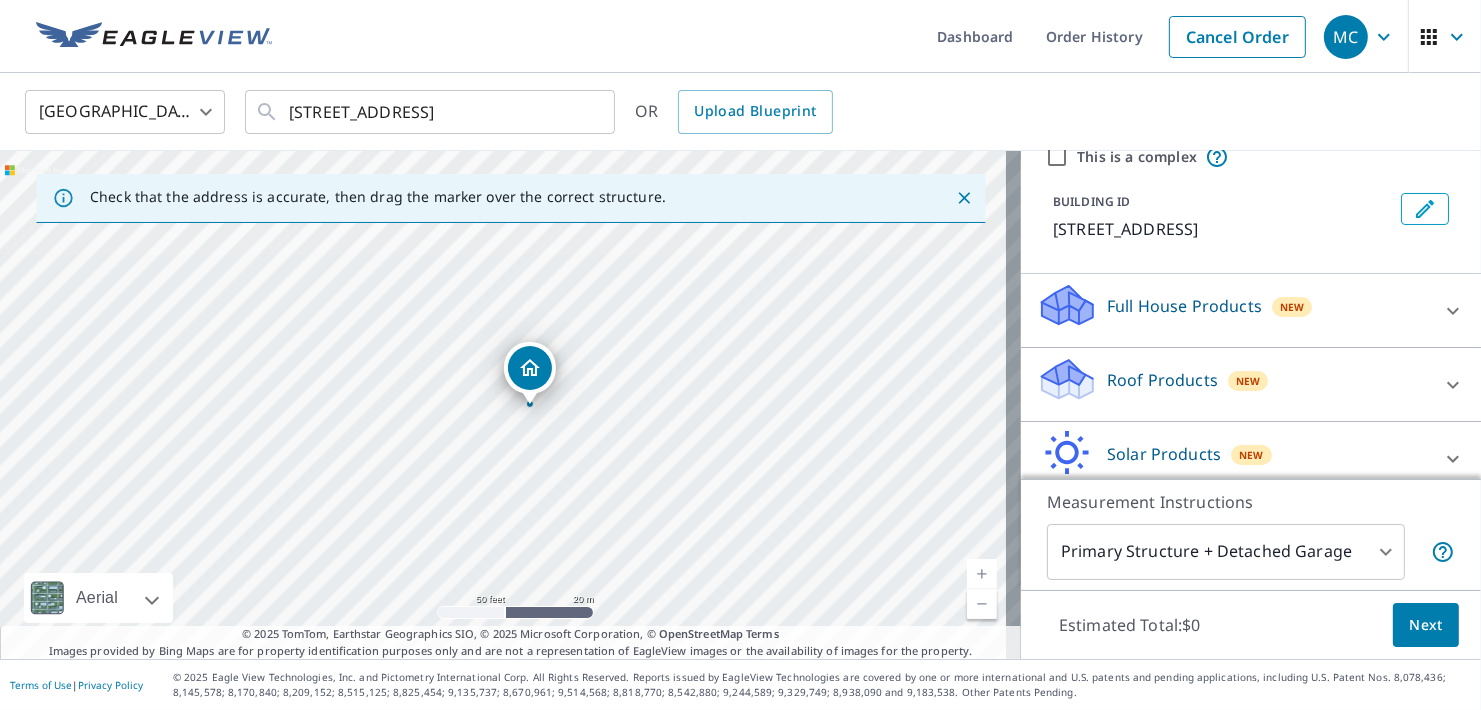 click on "Full House Products New" at bounding box center [1233, 310] 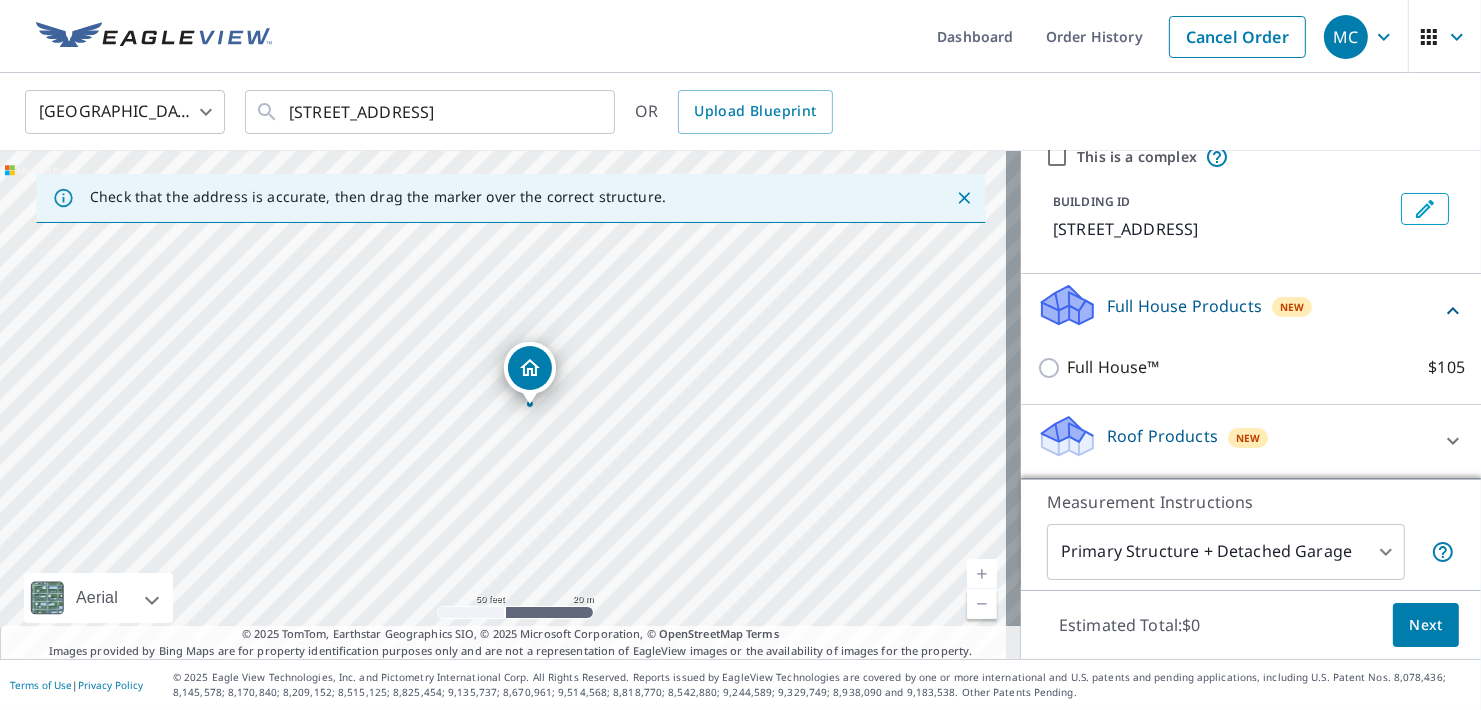 click on "Full House Products New" at bounding box center [1239, 310] 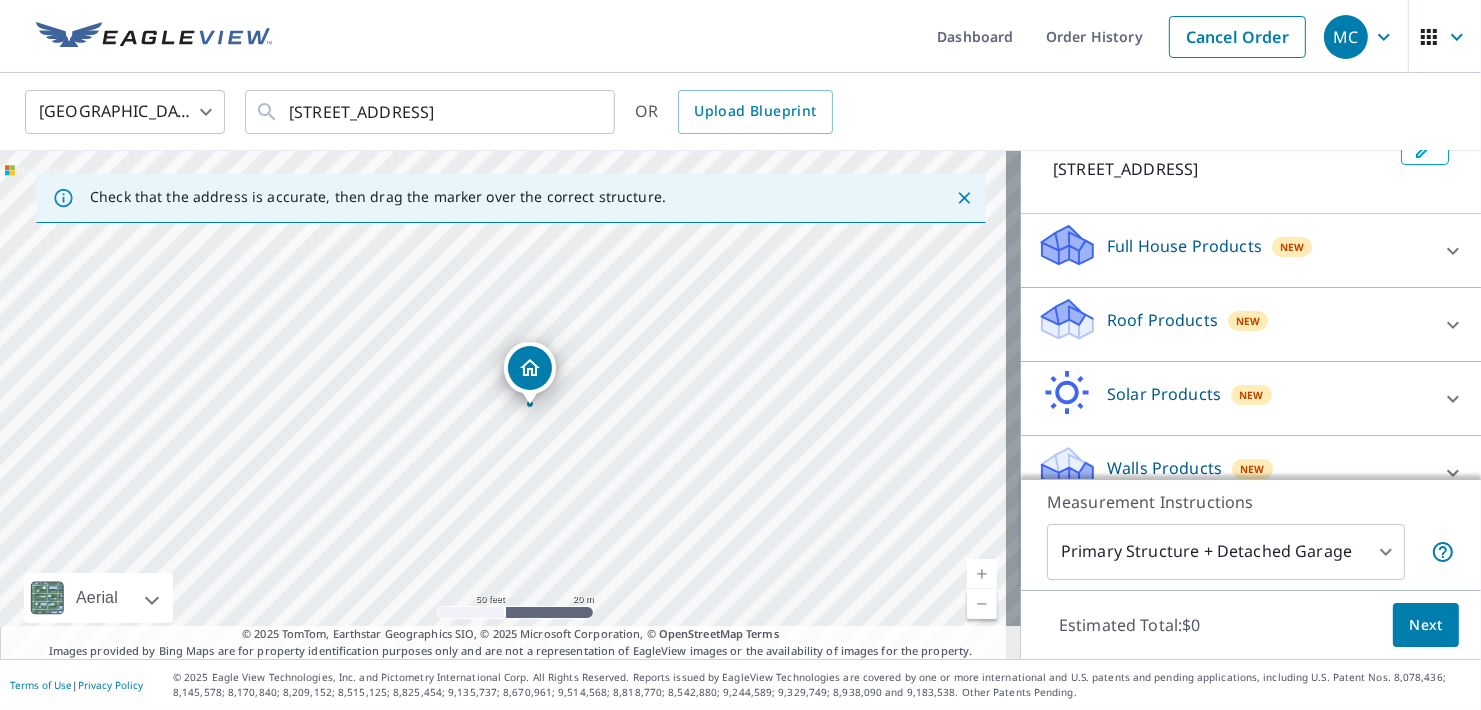 scroll, scrollTop: 174, scrollLeft: 0, axis: vertical 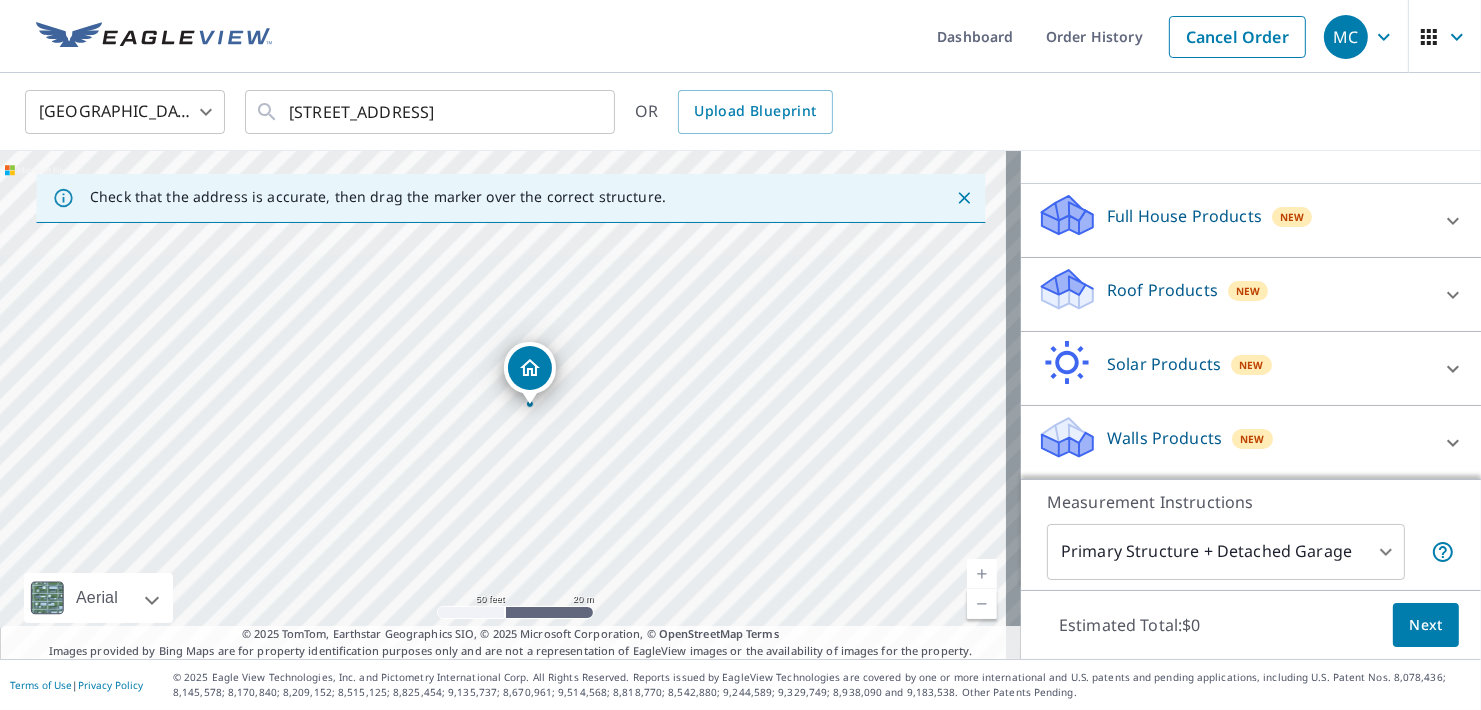 click on "Roof Products New" at bounding box center [1233, 294] 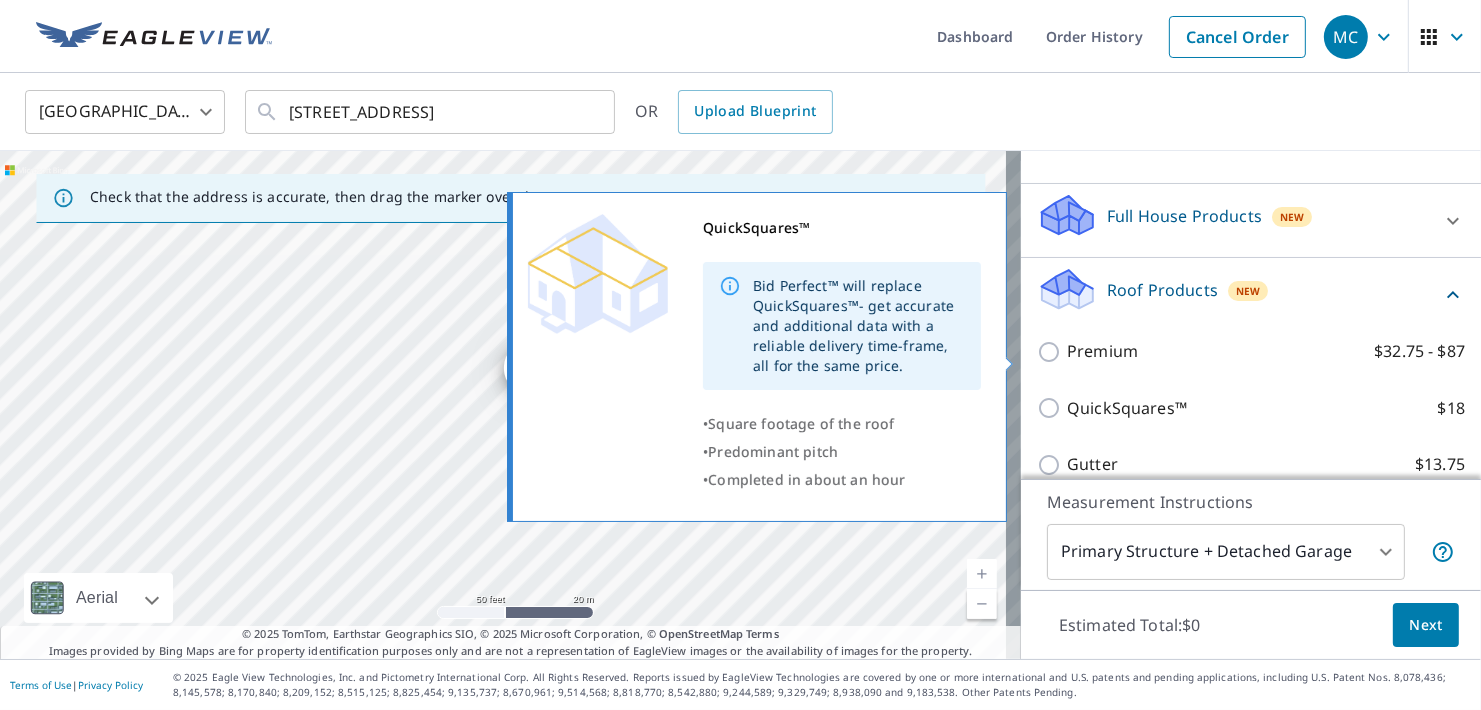 scroll, scrollTop: 274, scrollLeft: 0, axis: vertical 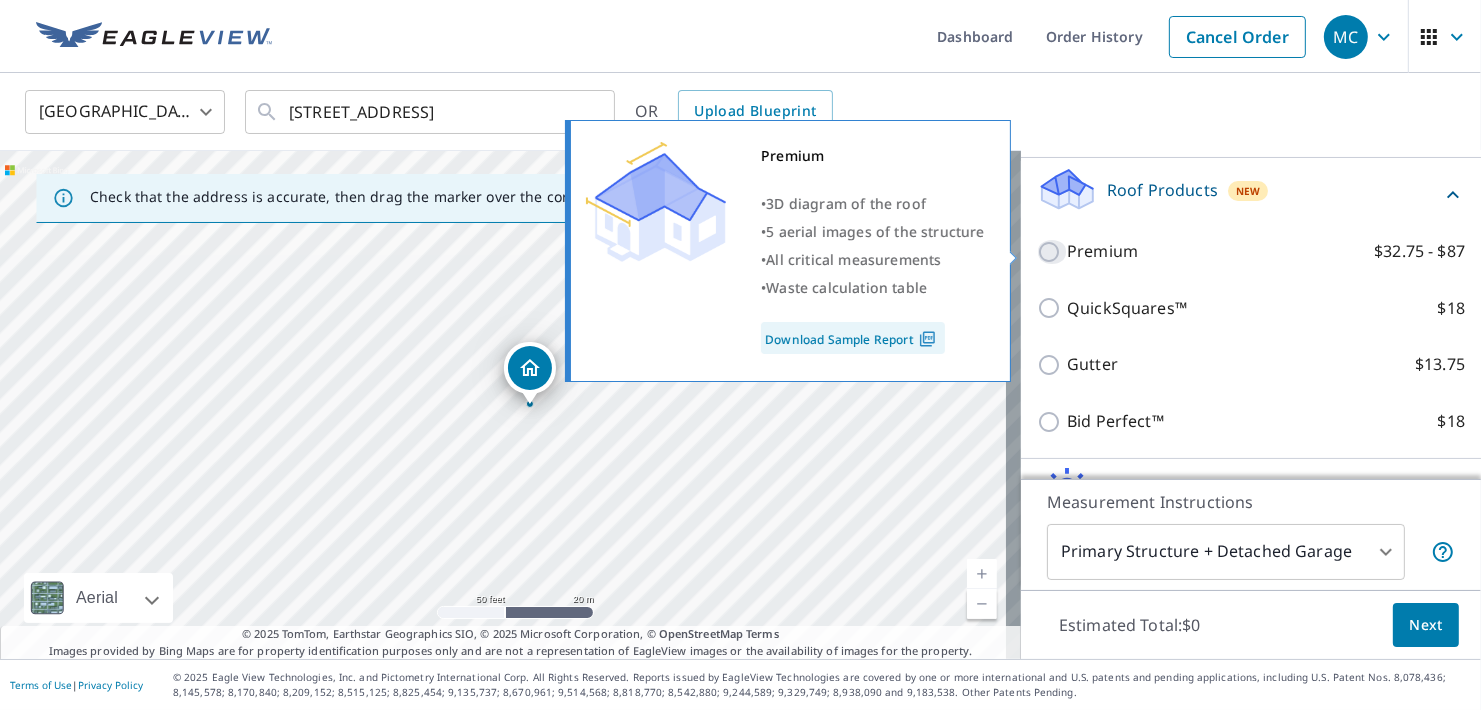 click on "Premium $32.75 - $87" at bounding box center (1052, 252) 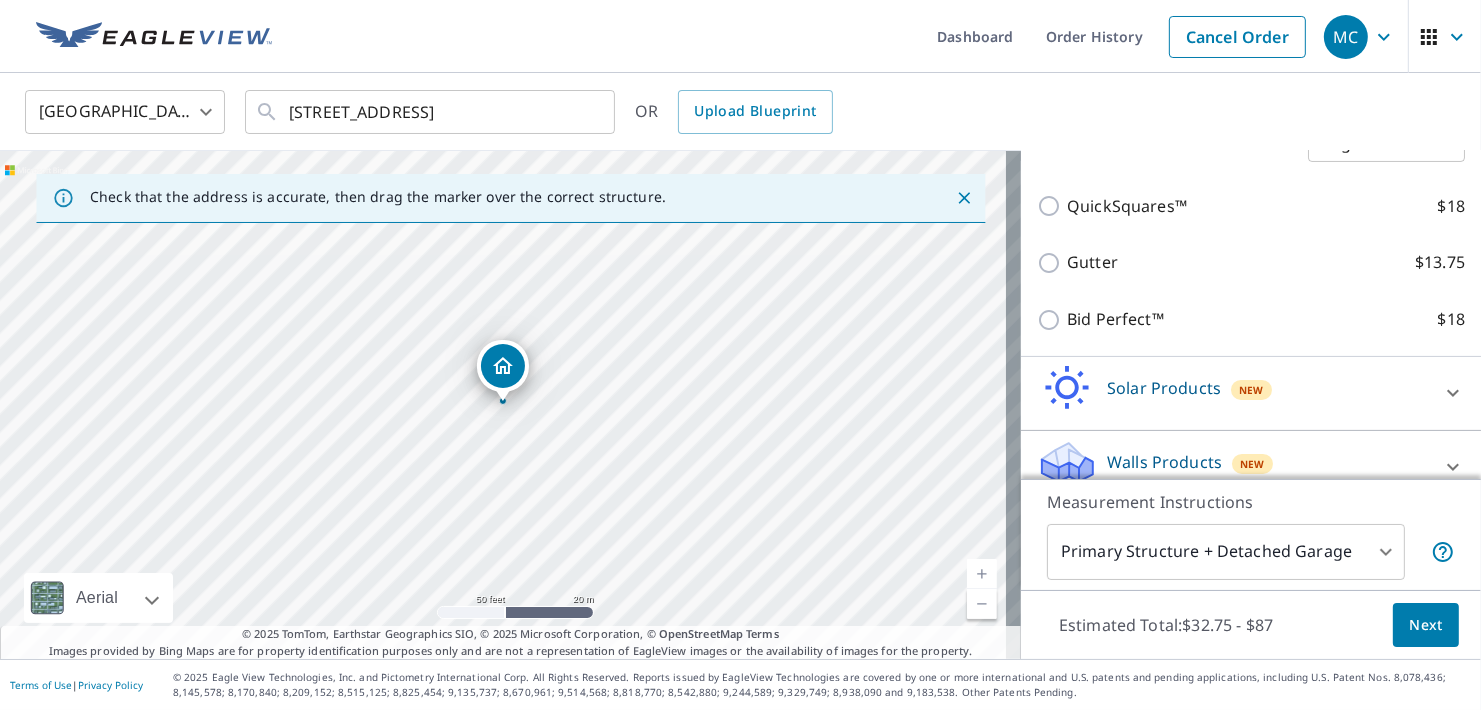 scroll, scrollTop: 468, scrollLeft: 0, axis: vertical 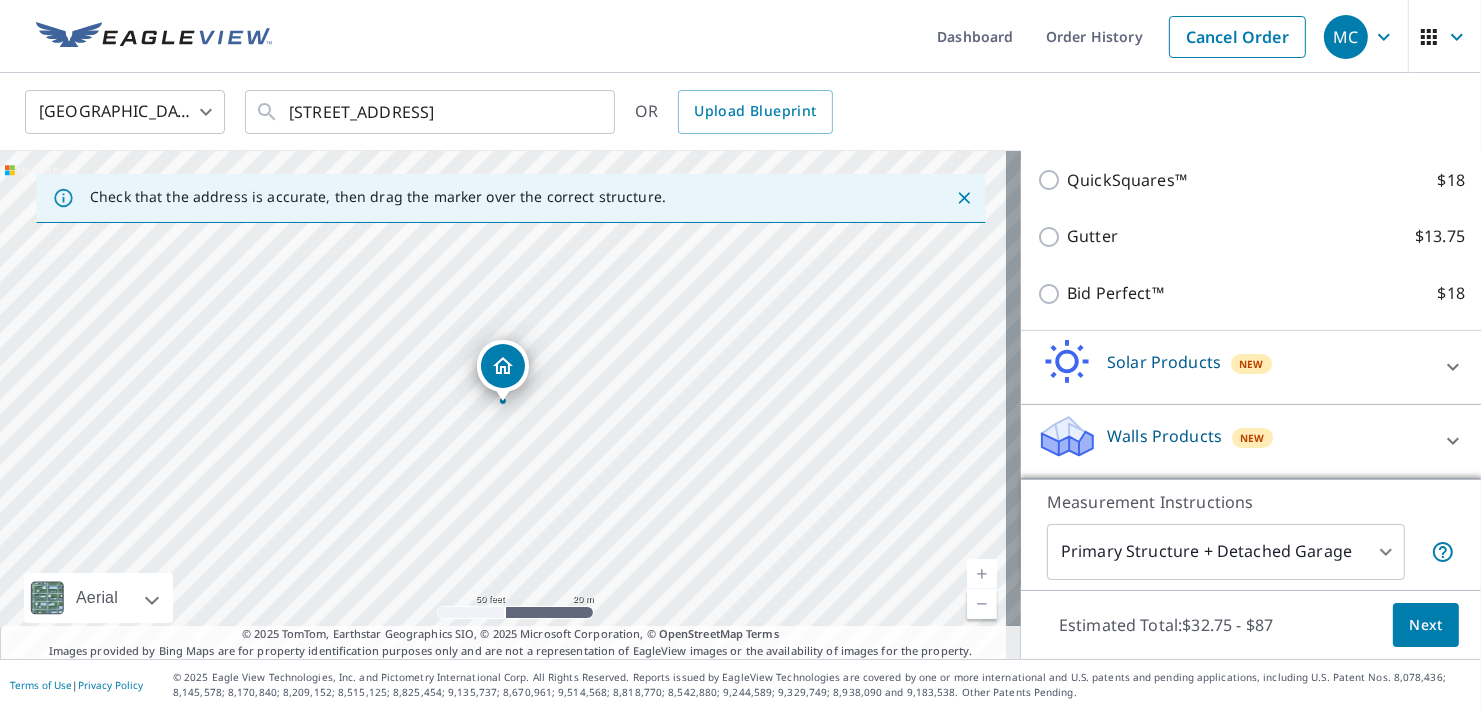 click on "Next" at bounding box center (1426, 625) 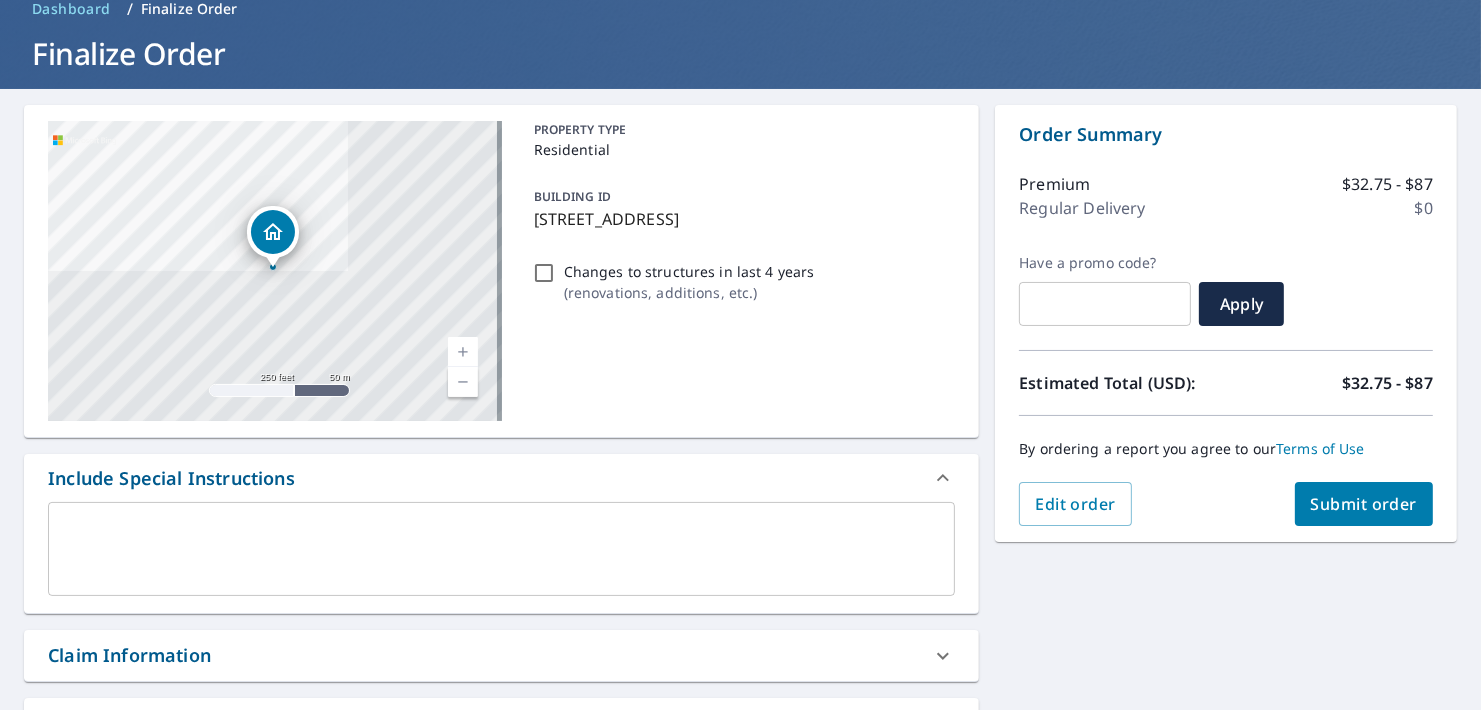 scroll, scrollTop: 47, scrollLeft: 0, axis: vertical 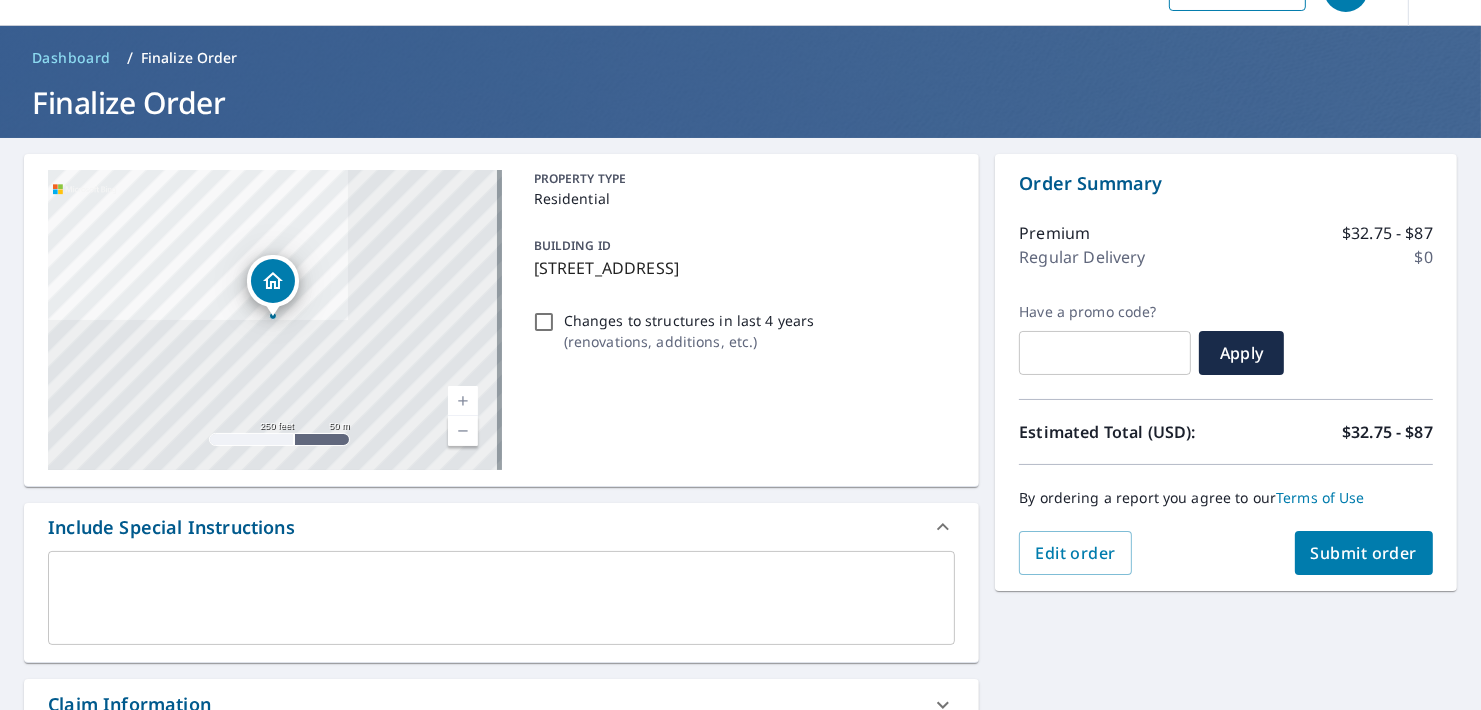 click on "Submit order" at bounding box center (1364, 553) 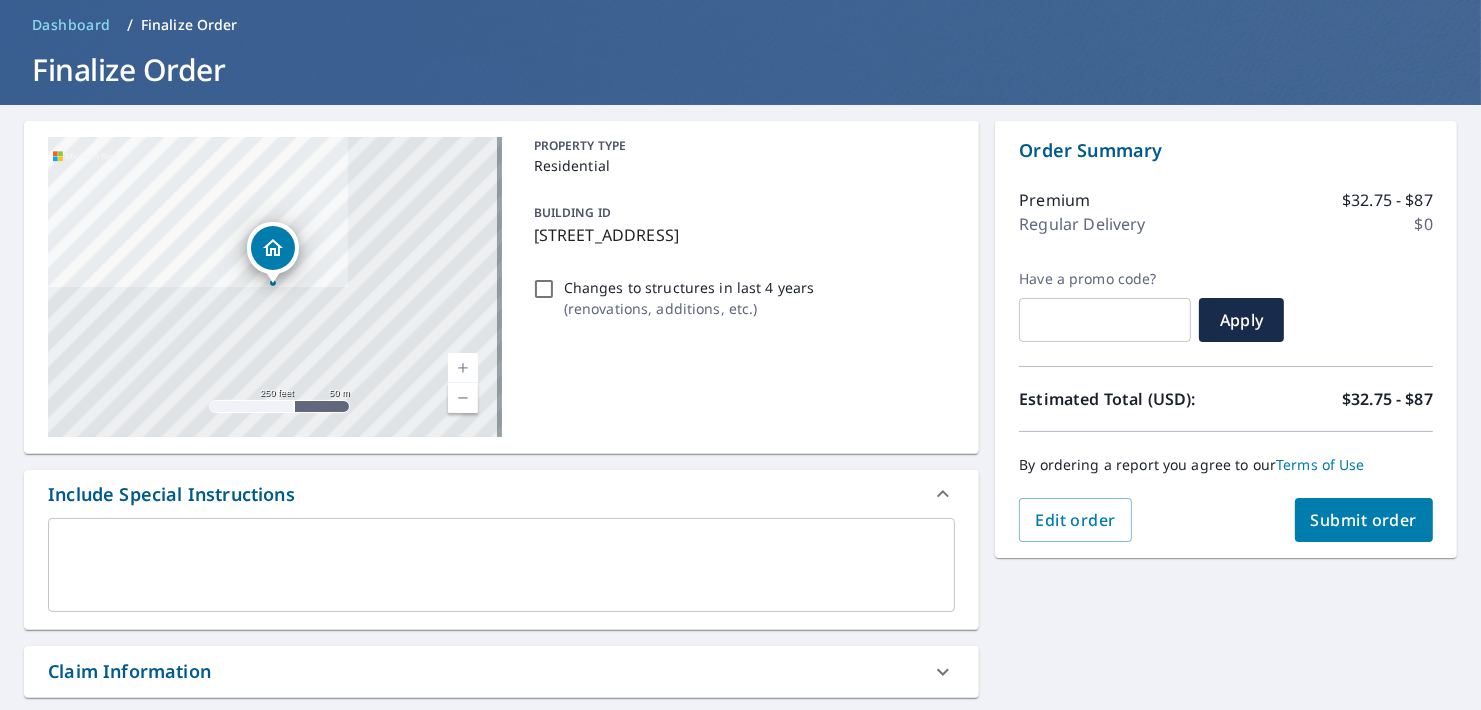 scroll, scrollTop: 200, scrollLeft: 0, axis: vertical 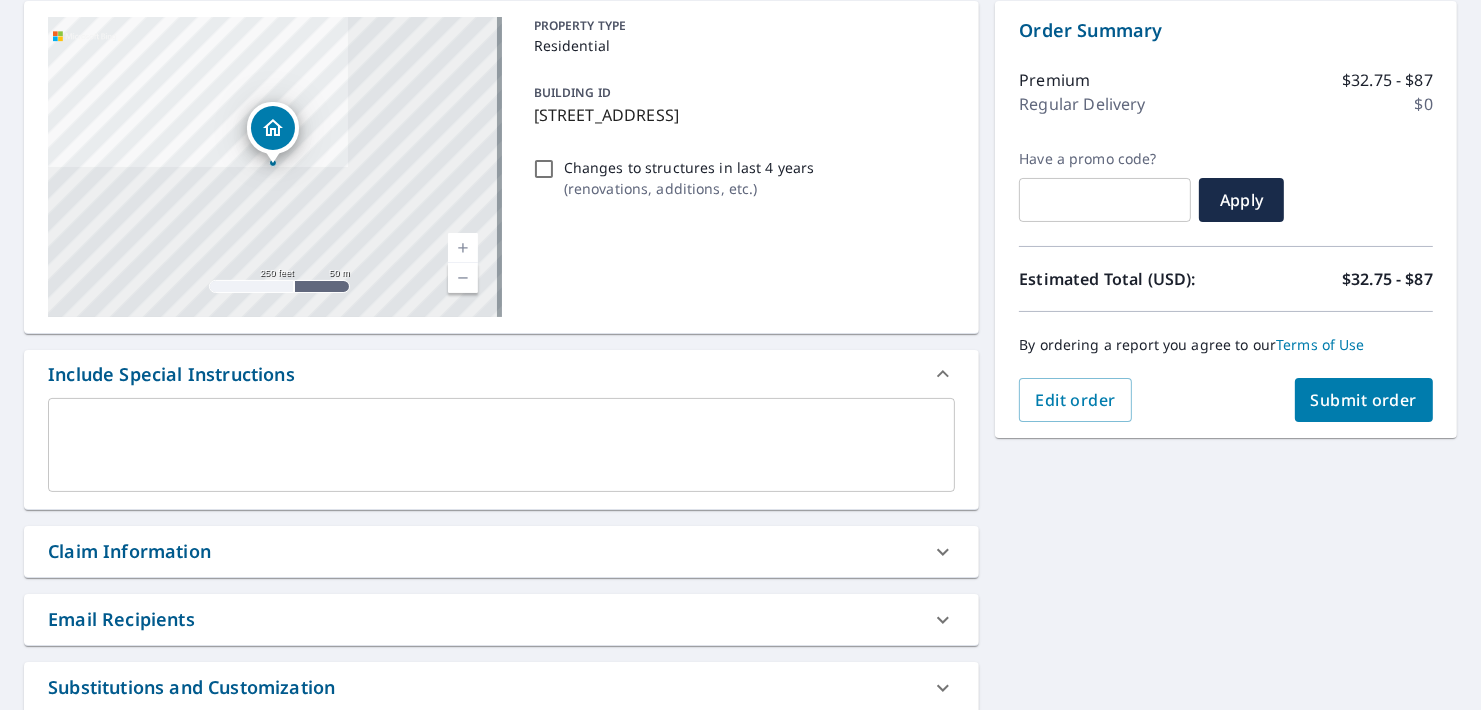 click on "Order Summary Premium $32.75  -  $87 Regular Delivery $0 Have a promo code? ​ Apply Estimated Total (USD): $32.75  -  $87 By ordering a report you agree to our  Terms of Use Edit order Submit order" at bounding box center (1226, 219) 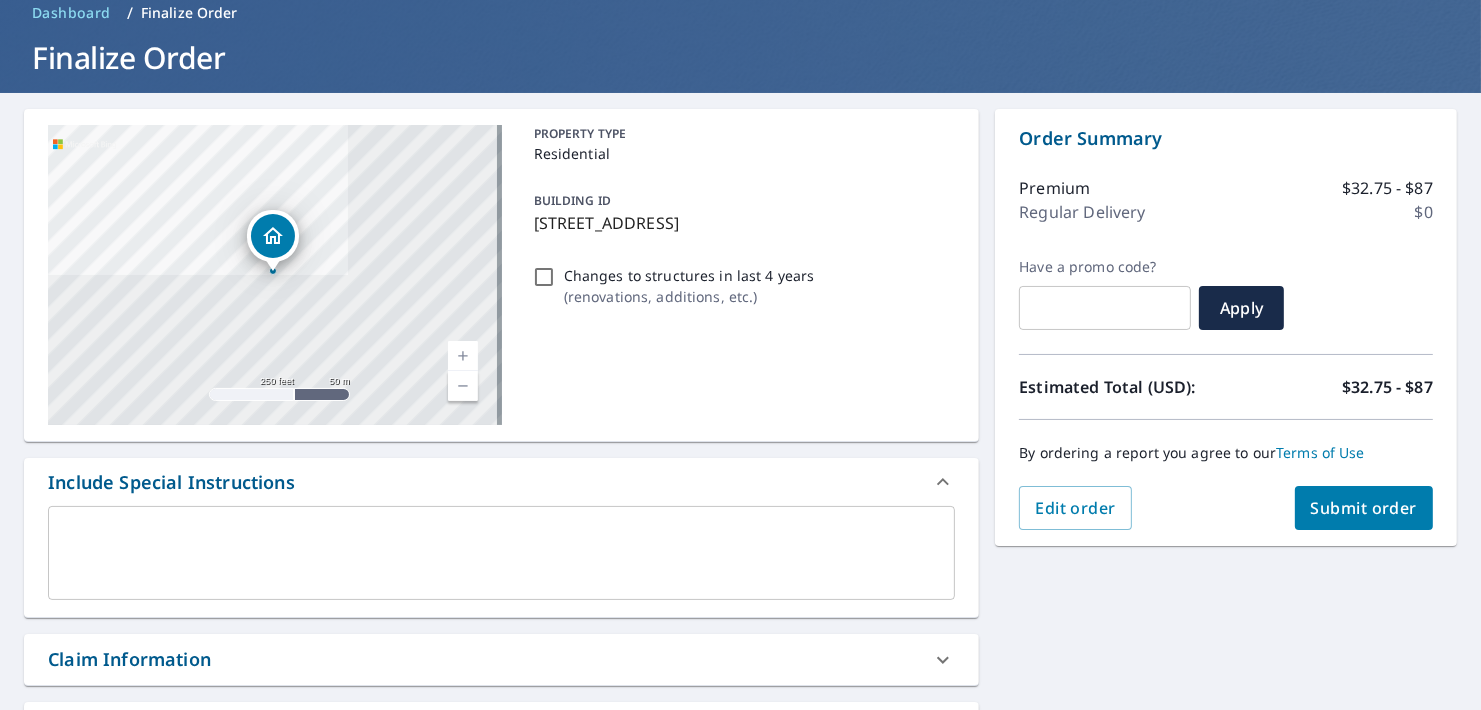 scroll, scrollTop: 0, scrollLeft: 0, axis: both 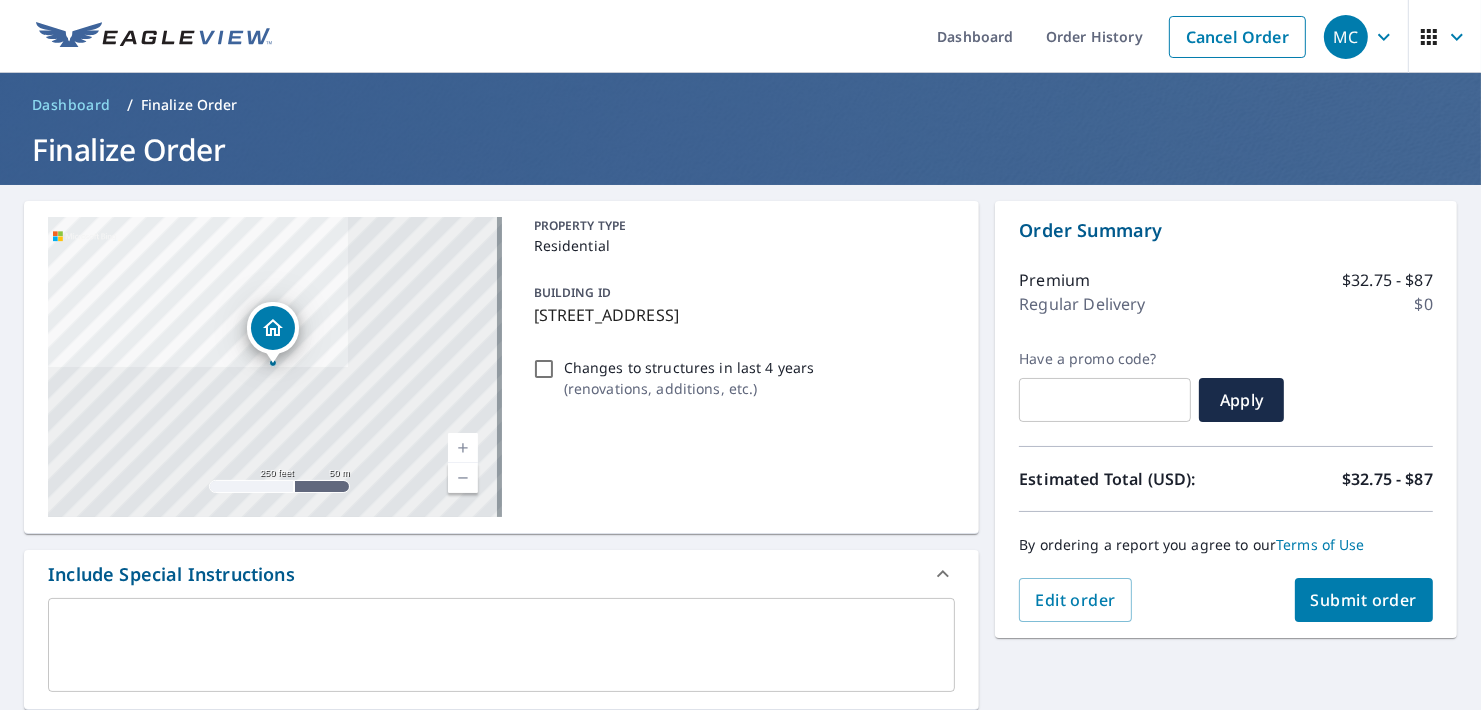 click on "Changes to structures in last 4 years ( renovations, additions, etc. )" at bounding box center (544, 369) 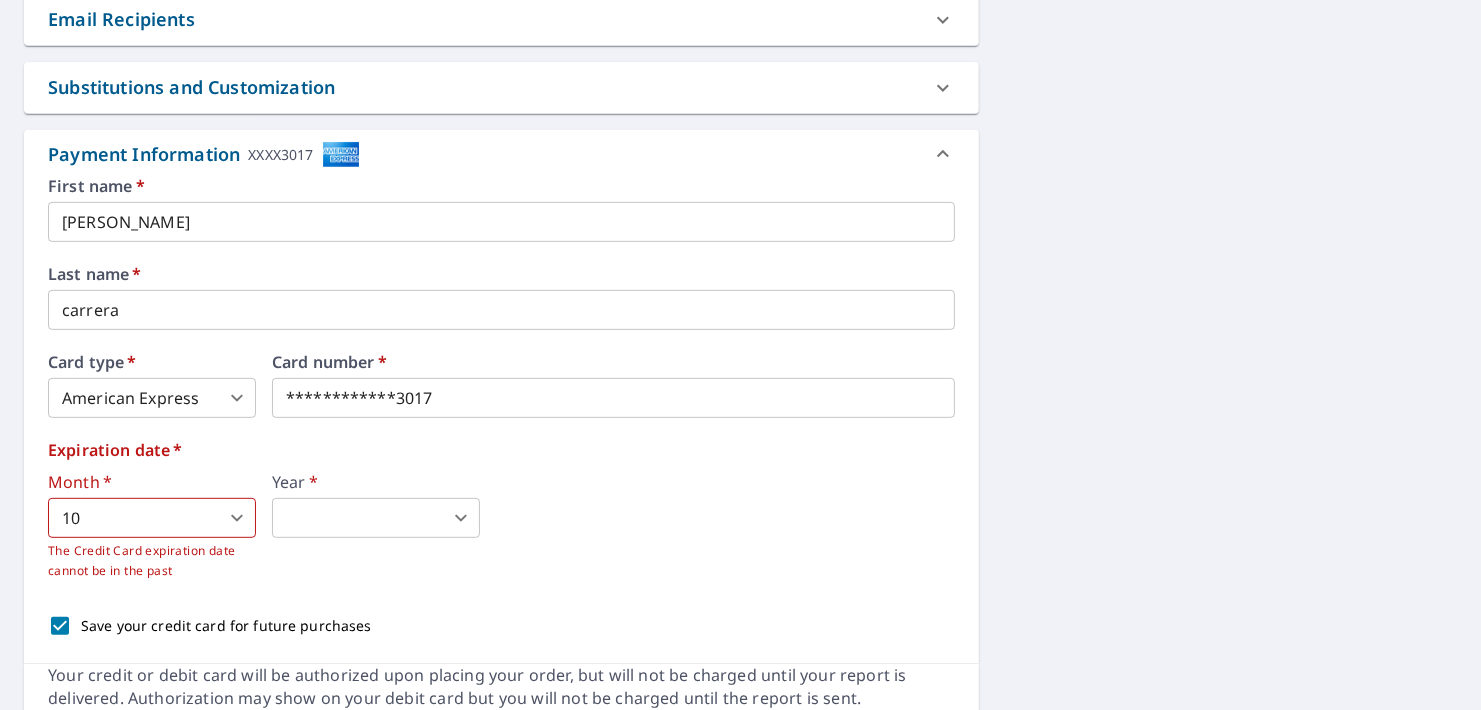 scroll, scrollTop: 882, scrollLeft: 0, axis: vertical 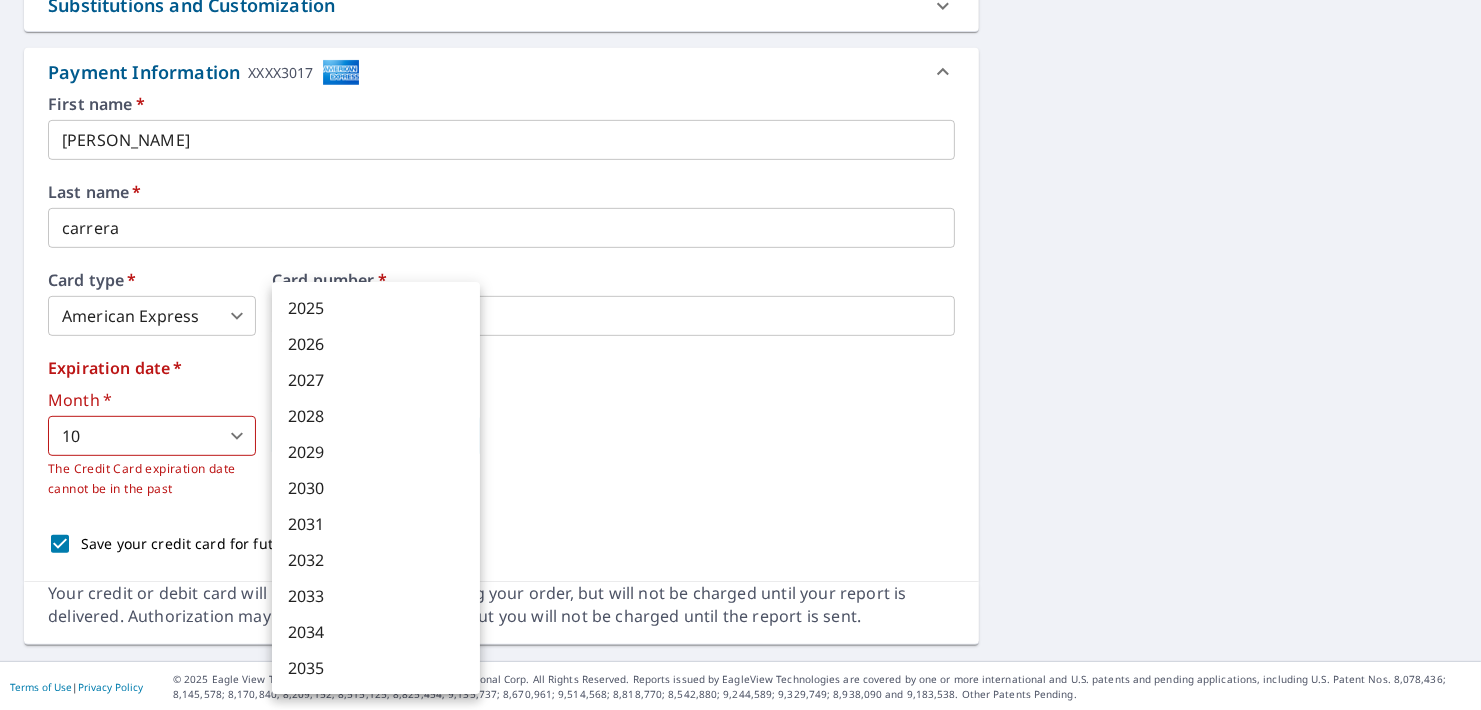 click on "MC MC
Dashboard Order History Cancel Order MC Dashboard / Finalize Order Finalize Order [STREET_ADDRESS] Aerial Road A standard road map Aerial A detailed look from above Labels Labels 250 feet 50 m © 2025 TomTom, © Vexcel Imaging, © 2025 Microsoft Corporation,  © OpenStreetMap Terms PROPERTY TYPE Residential BUILDING ID [STREET_ADDRESS] Changes to structures in last 4 years ( renovations, additions, etc. ) Include Special Instructions x ​ Claim Information Claim number ​ Claim information ​ PO number ​ Date of loss ​ Cat ID ​ Email Recipients Your reports will be sent to  [EMAIL_ADDRESS][DOMAIN_NAME].  Edit Contact Information. Send a copy of the report to: ​ Substitutions and Customization Roof measurement report substitutions If a Premium Report is unavailable send me an Extended Coverage 3D Report: Yes No Ask If an Extended Coverage 3D Report is unavailable send me an Extended Coverage 2D Report: Yes No Ask Yes No Ask Additional Report Formats DXF RXF XML" at bounding box center (740, 355) 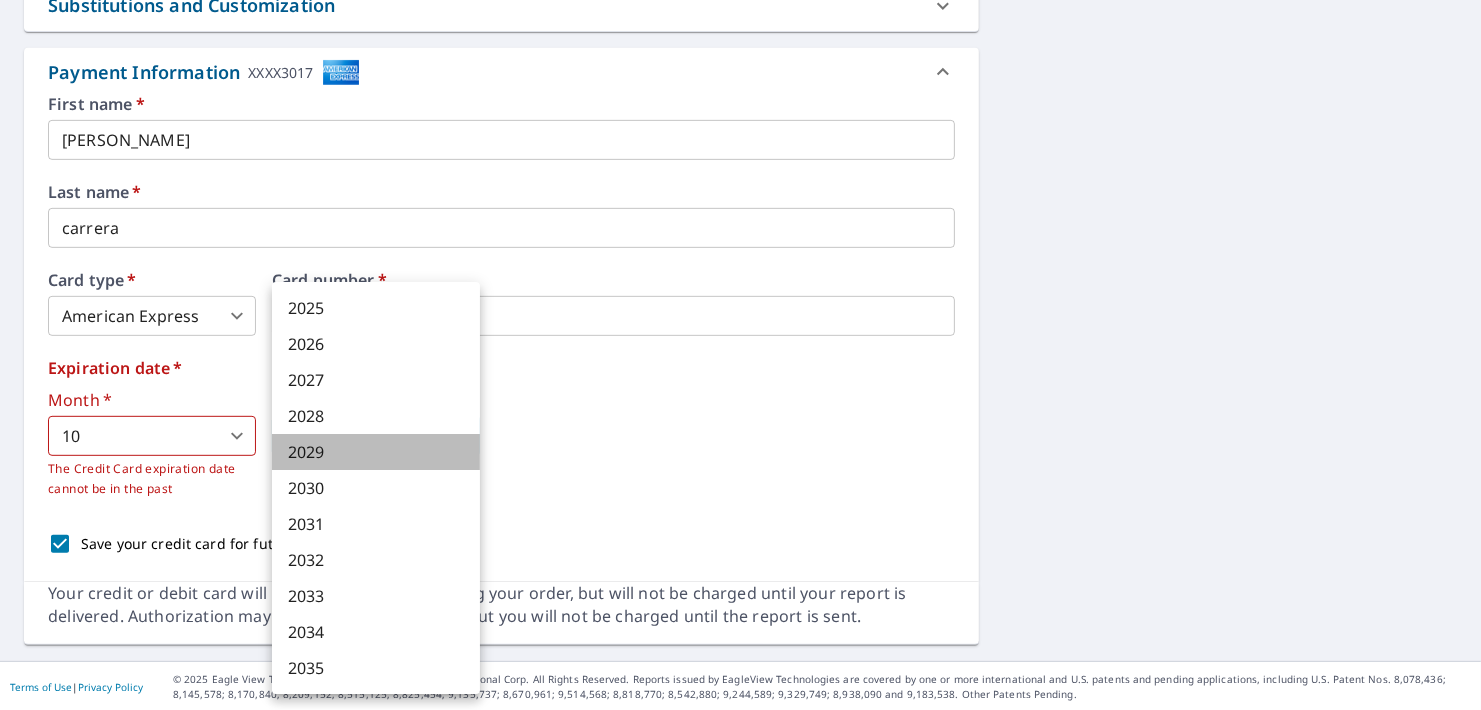 click on "2029" at bounding box center (376, 452) 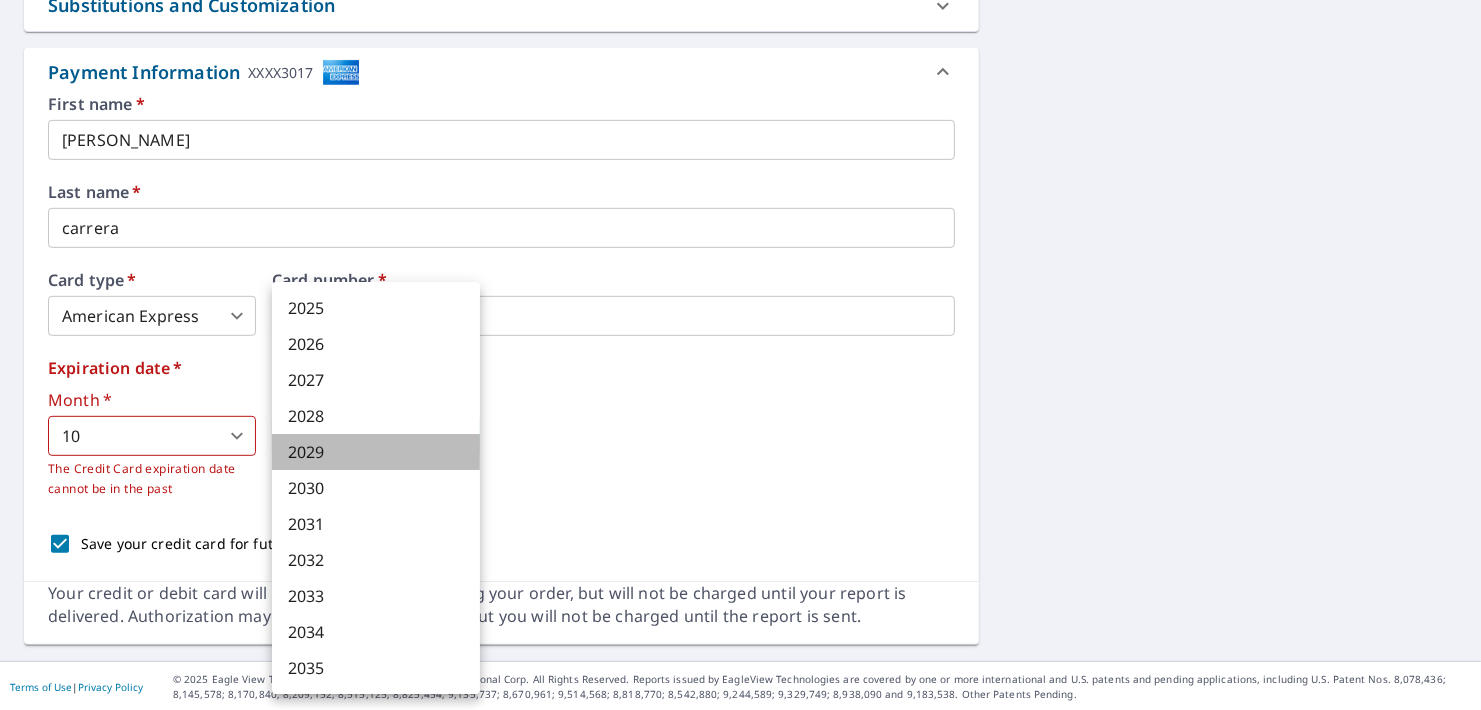 checkbox on "true" 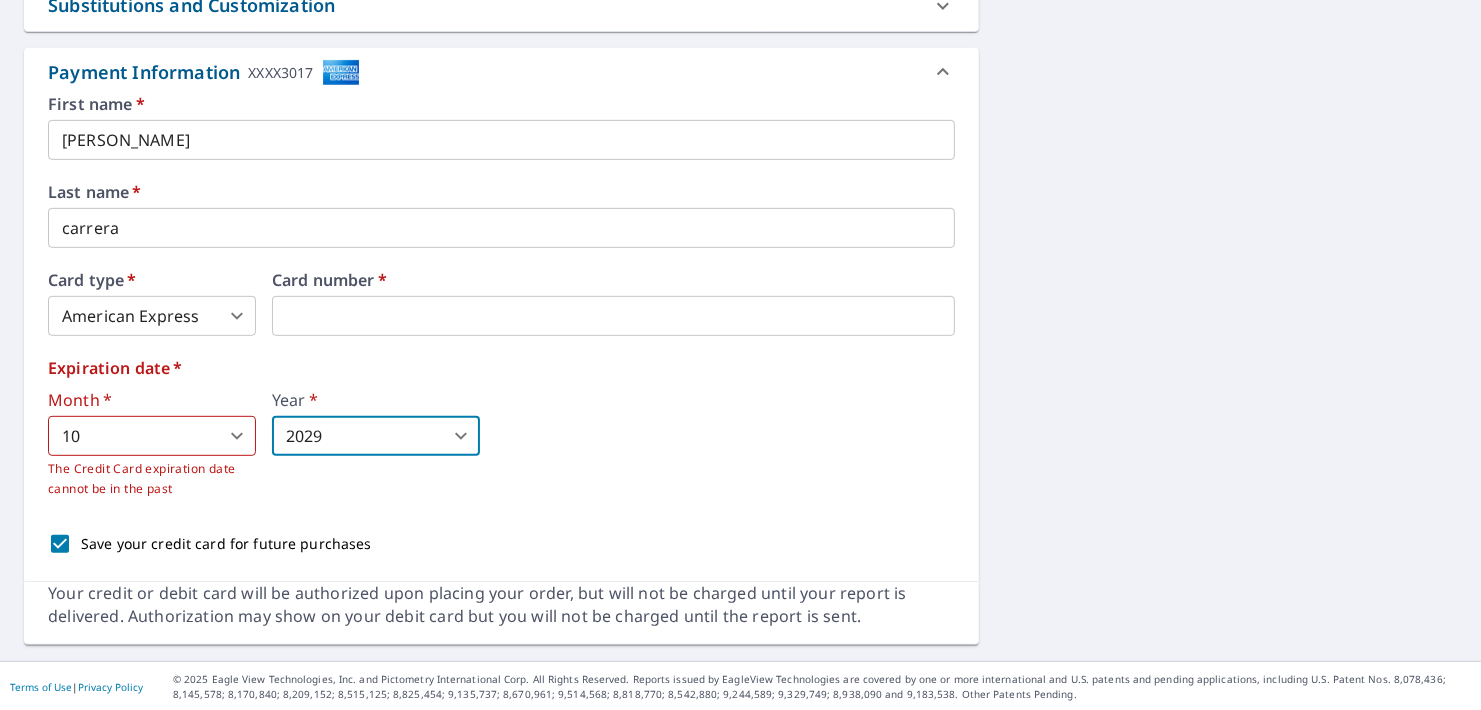 click on "Month   * 10 10 ​ The Credit Card expiration date cannot be in the past Year   * 2029 2029 ​" at bounding box center (501, 445) 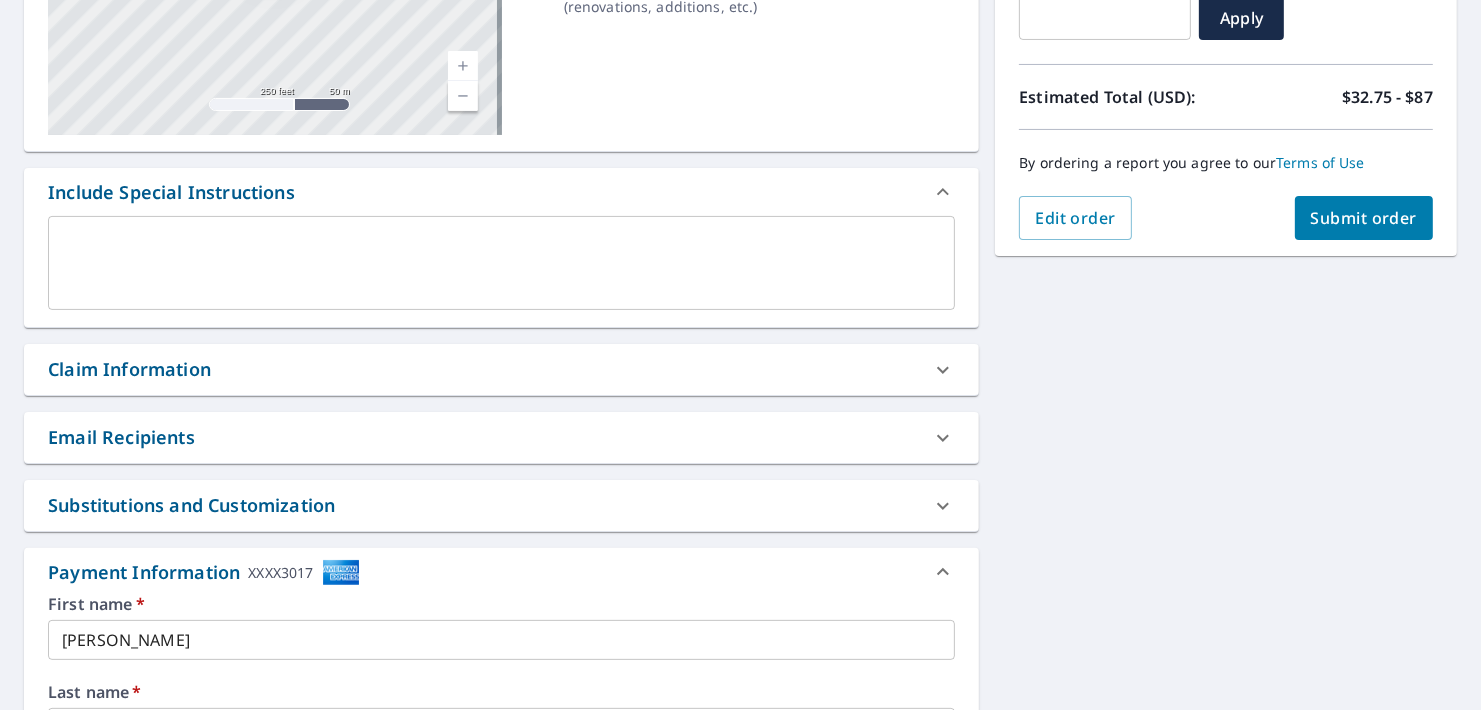 scroll, scrollTop: 82, scrollLeft: 0, axis: vertical 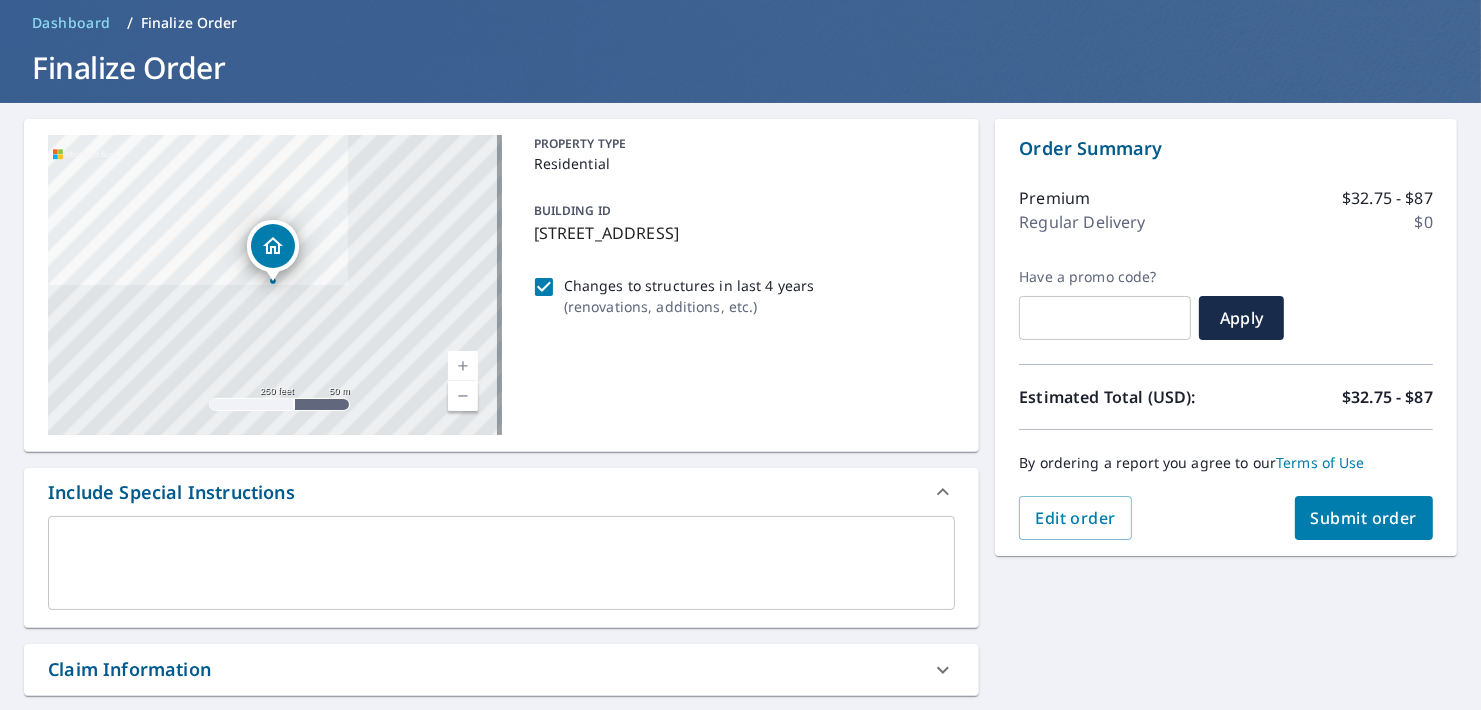 click on "Changes to structures in last 4 years ( renovations, additions, etc. )" at bounding box center (544, 287) 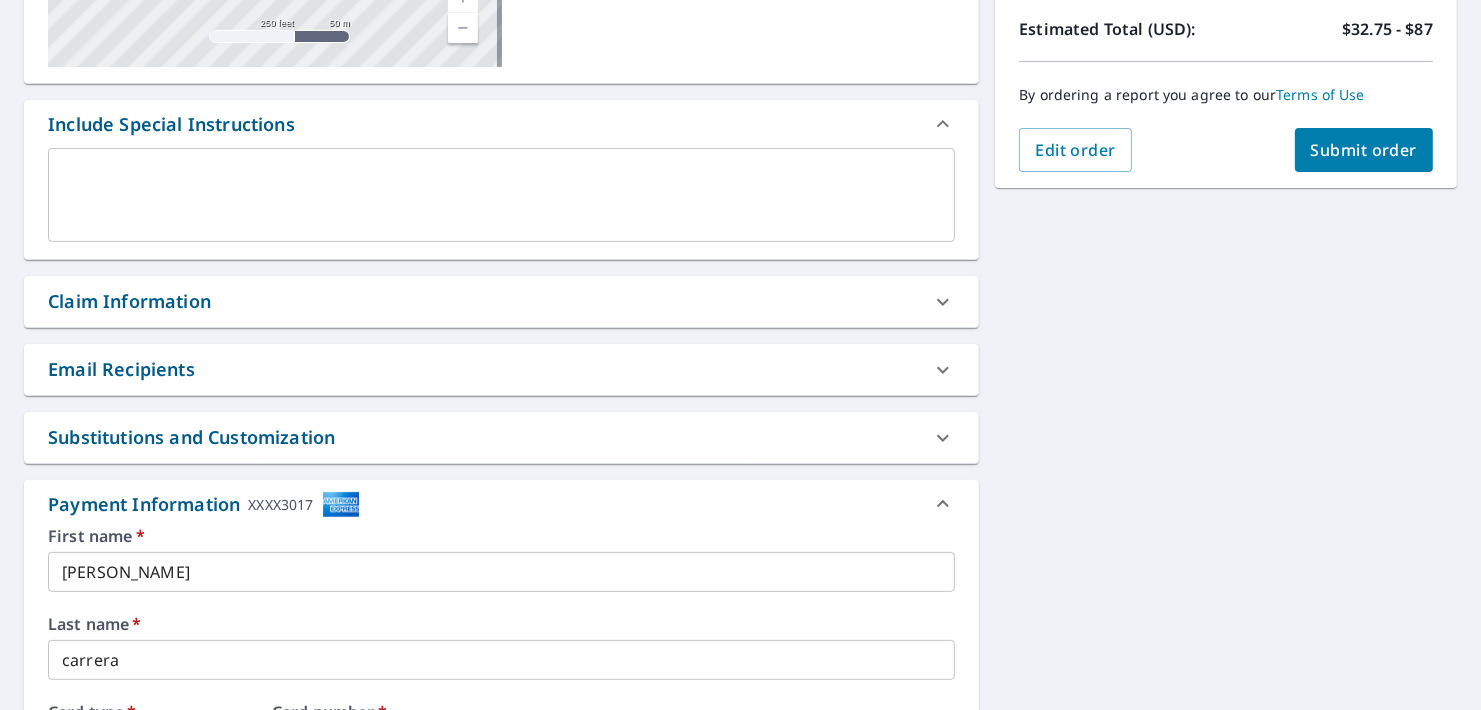 scroll, scrollTop: 482, scrollLeft: 0, axis: vertical 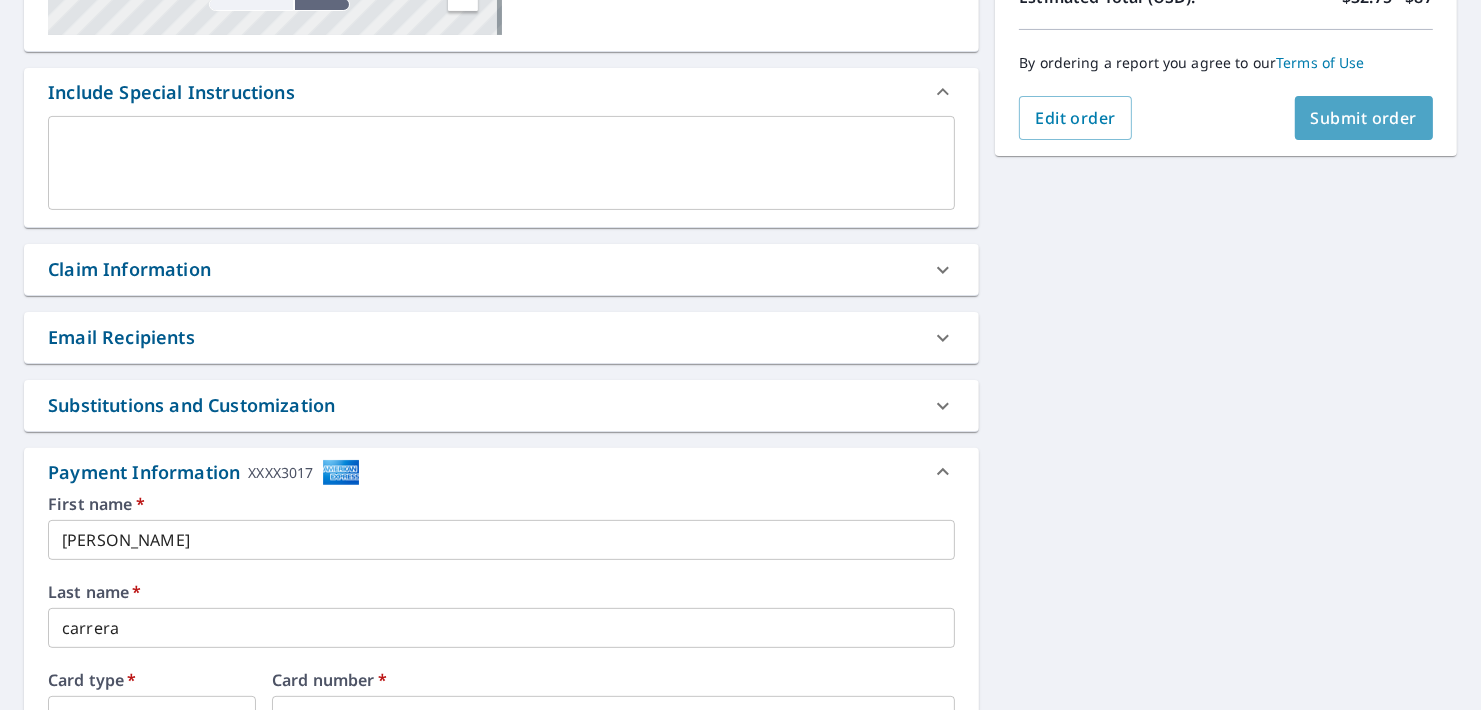 click on "Submit order" at bounding box center (1364, 118) 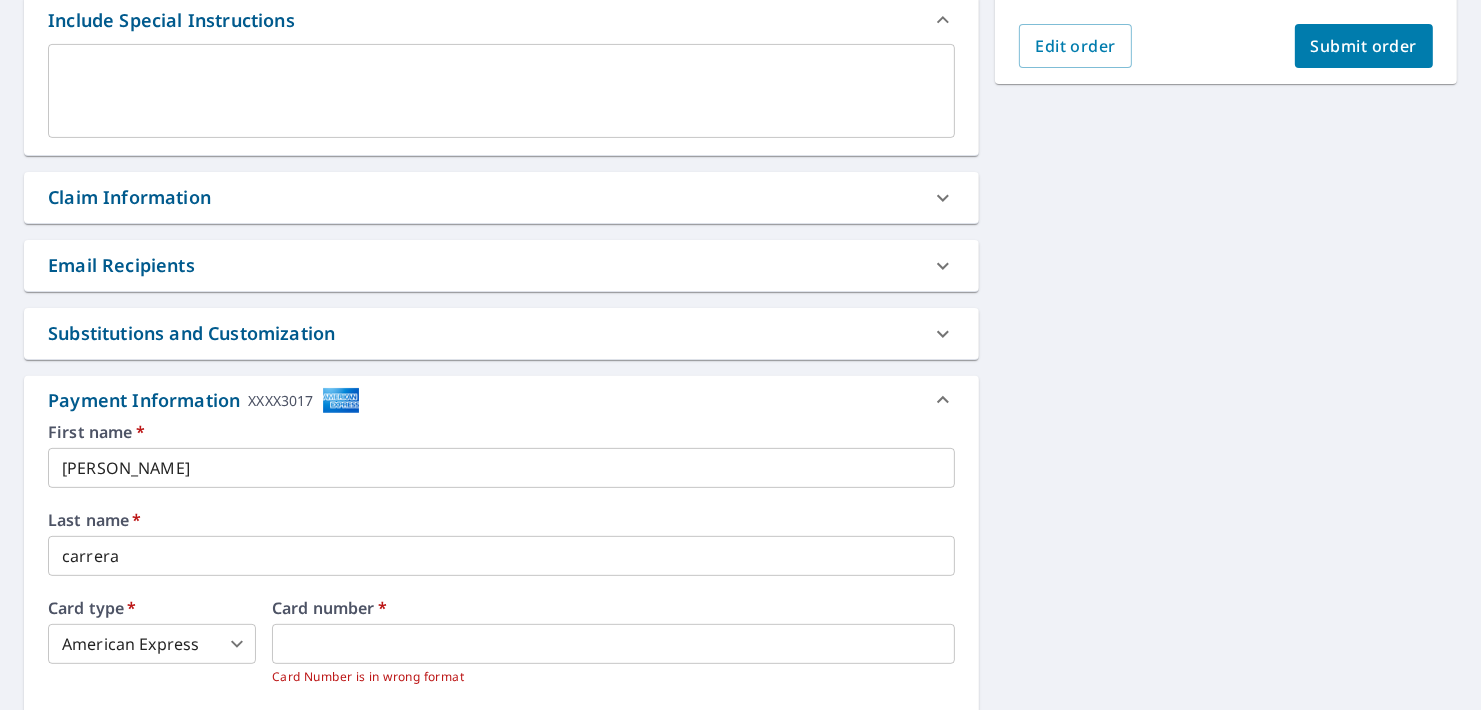 scroll, scrollTop: 362, scrollLeft: 0, axis: vertical 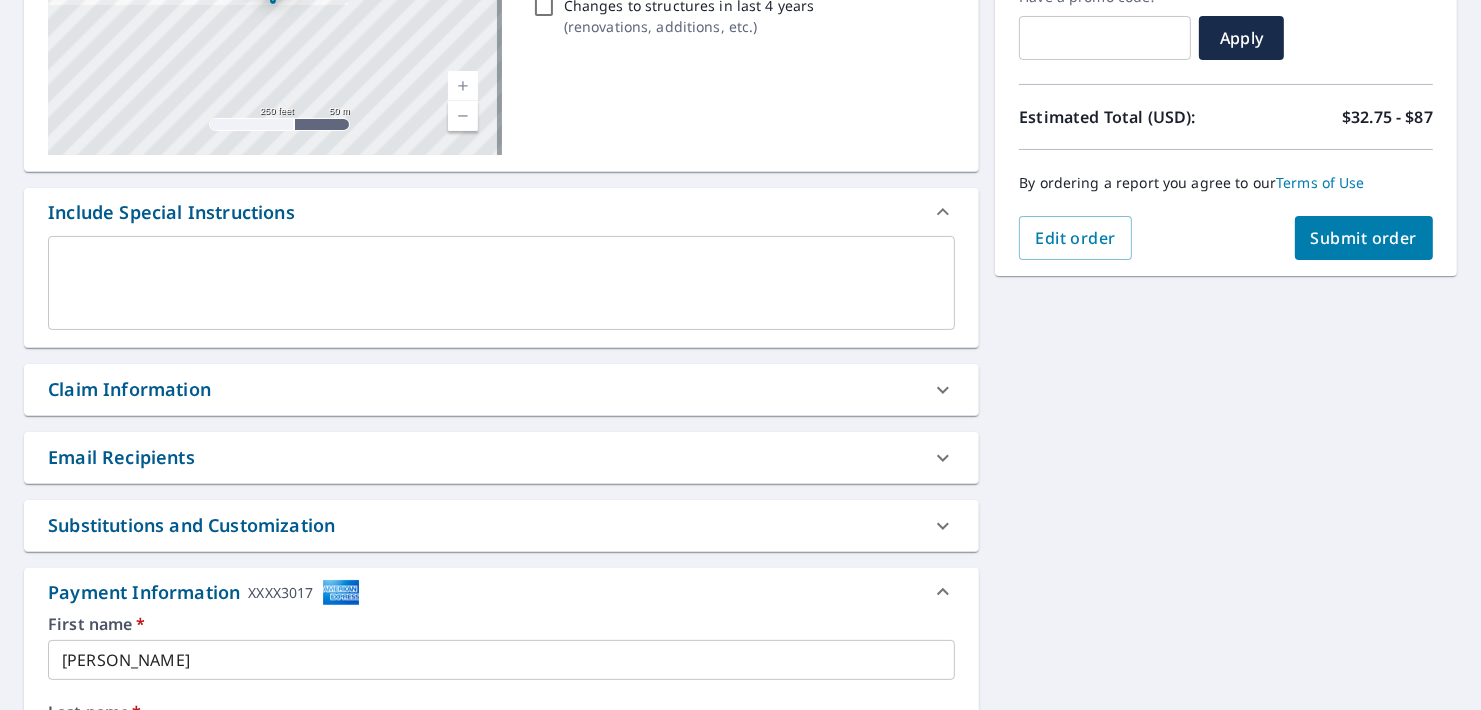 click on "Submit order" at bounding box center (1364, 238) 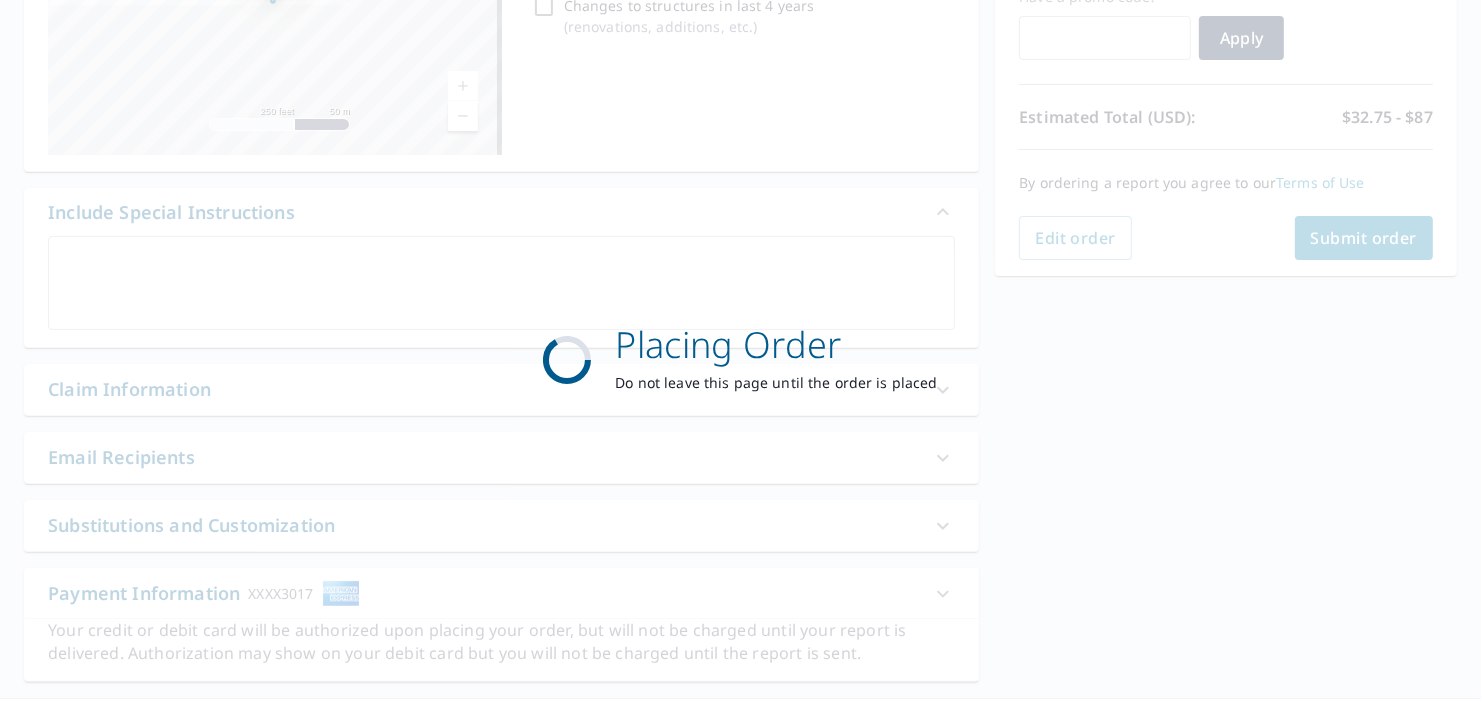 checkbox on "true" 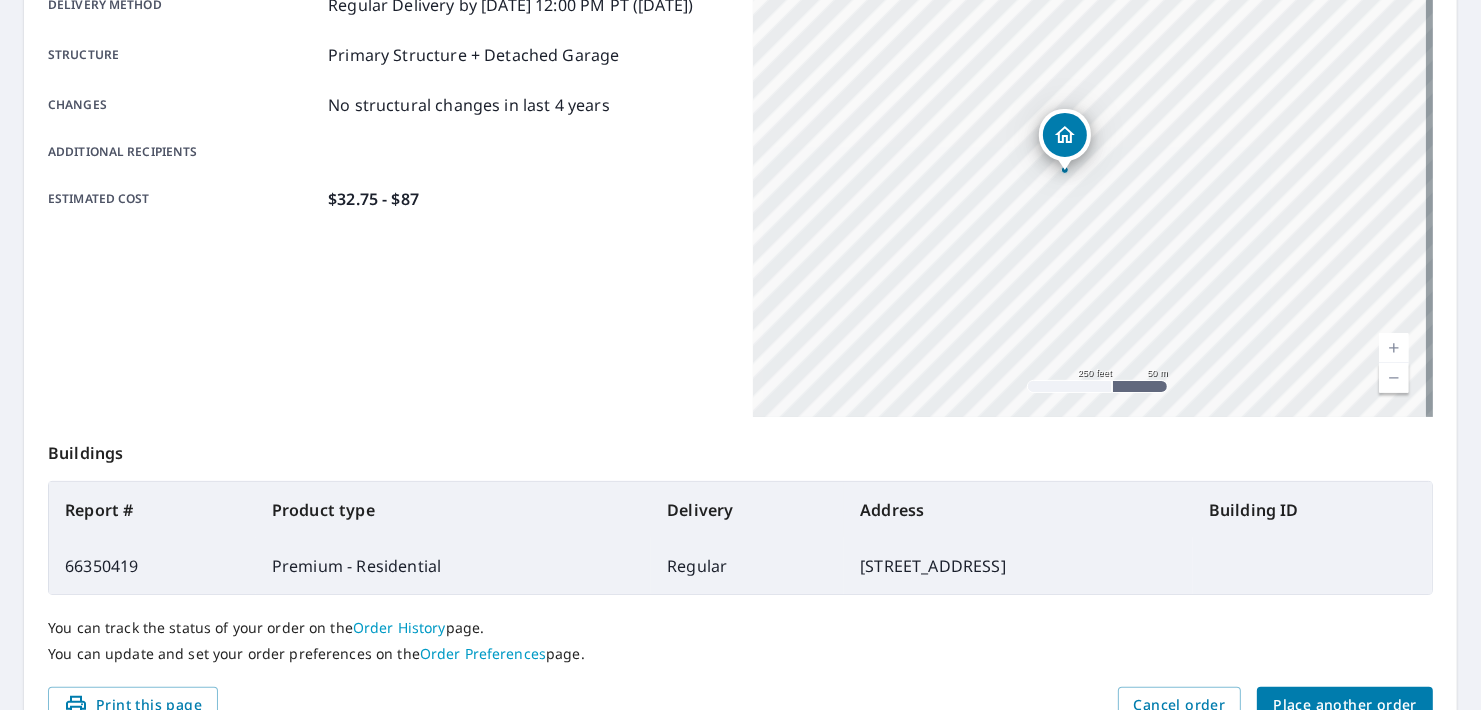 scroll, scrollTop: 466, scrollLeft: 0, axis: vertical 